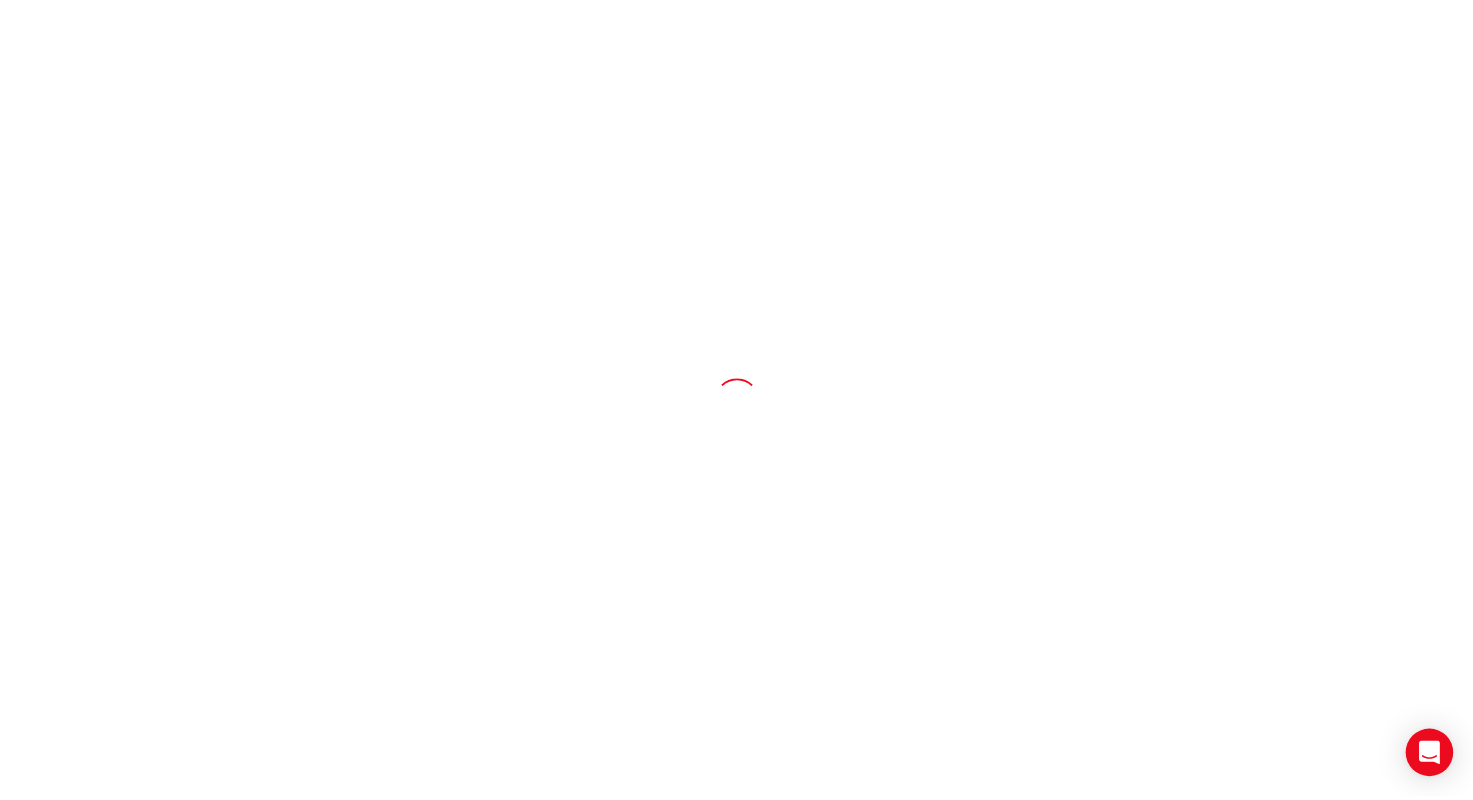 scroll, scrollTop: 0, scrollLeft: 0, axis: both 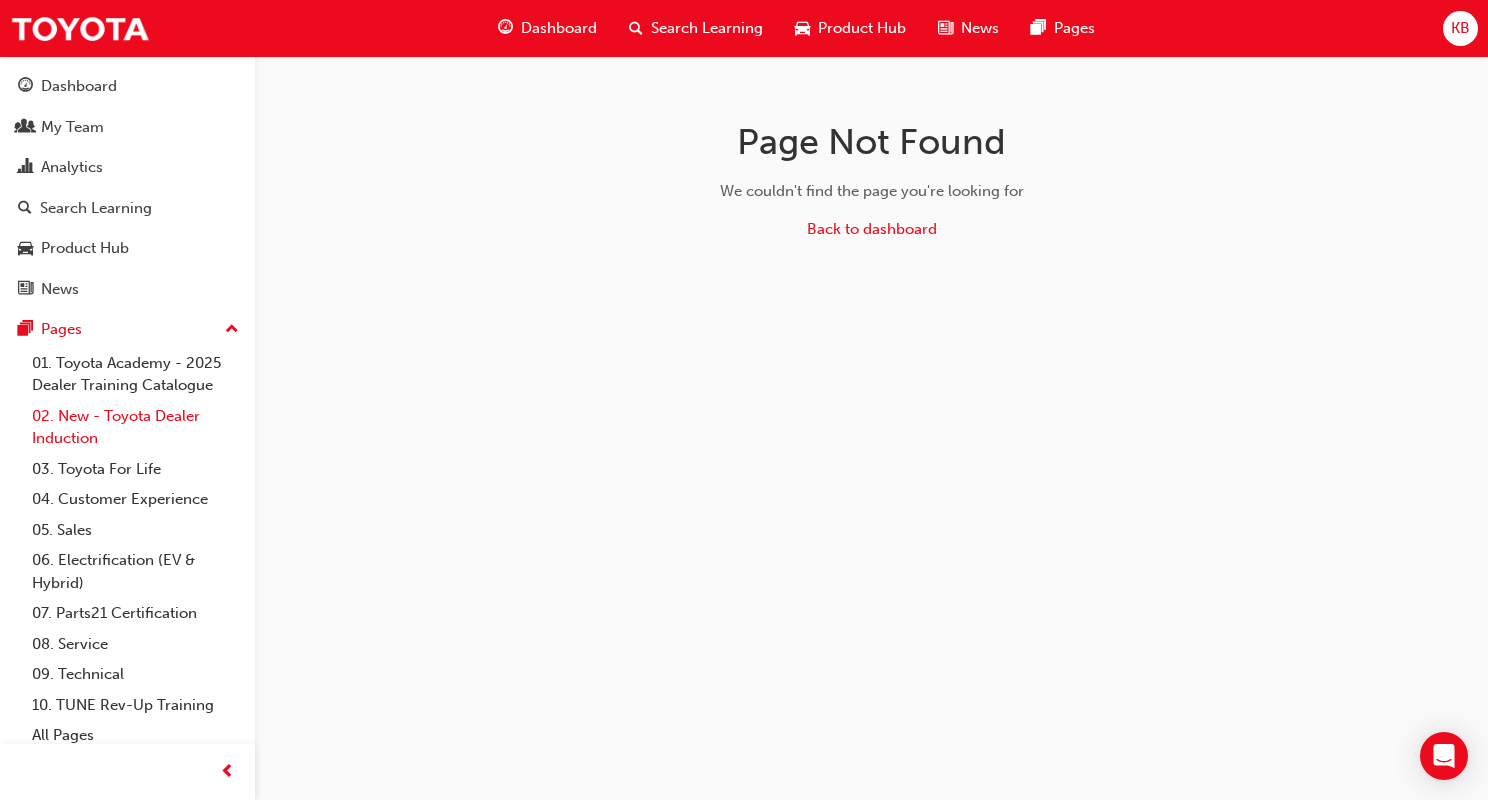 click on "02. New - Toyota Dealer Induction" at bounding box center (135, 427) 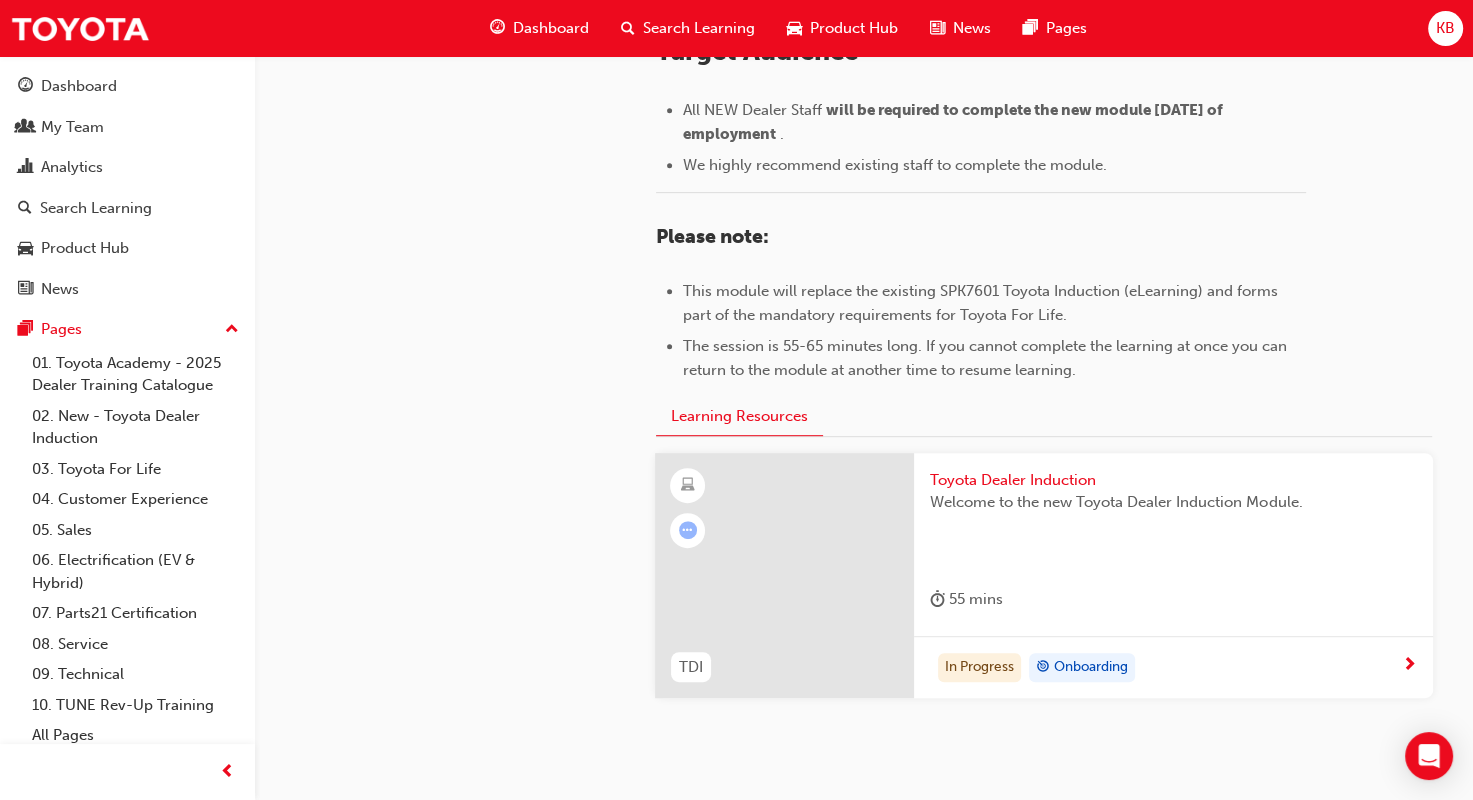 scroll, scrollTop: 991, scrollLeft: 0, axis: vertical 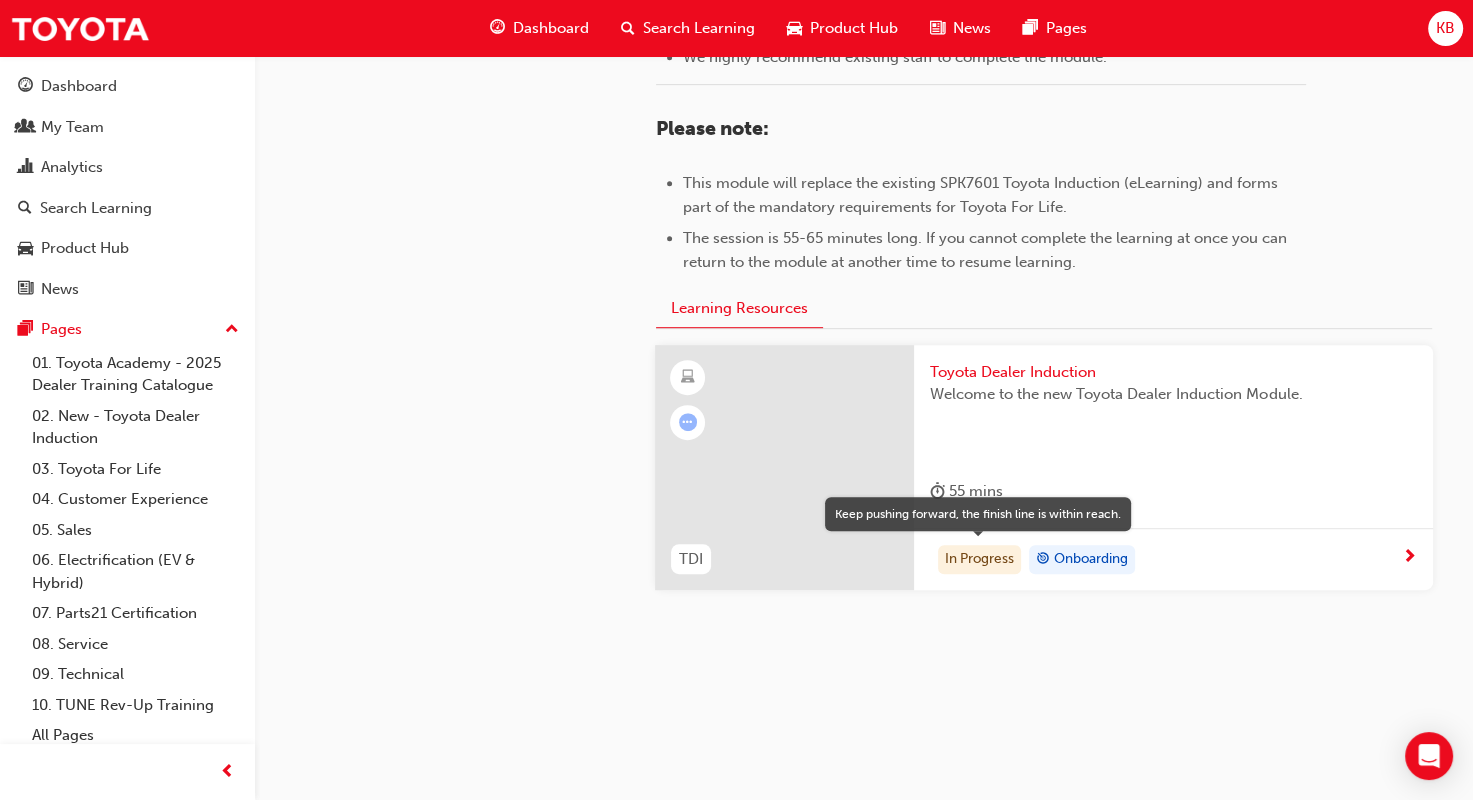 click on "In Progress" at bounding box center (979, 560) 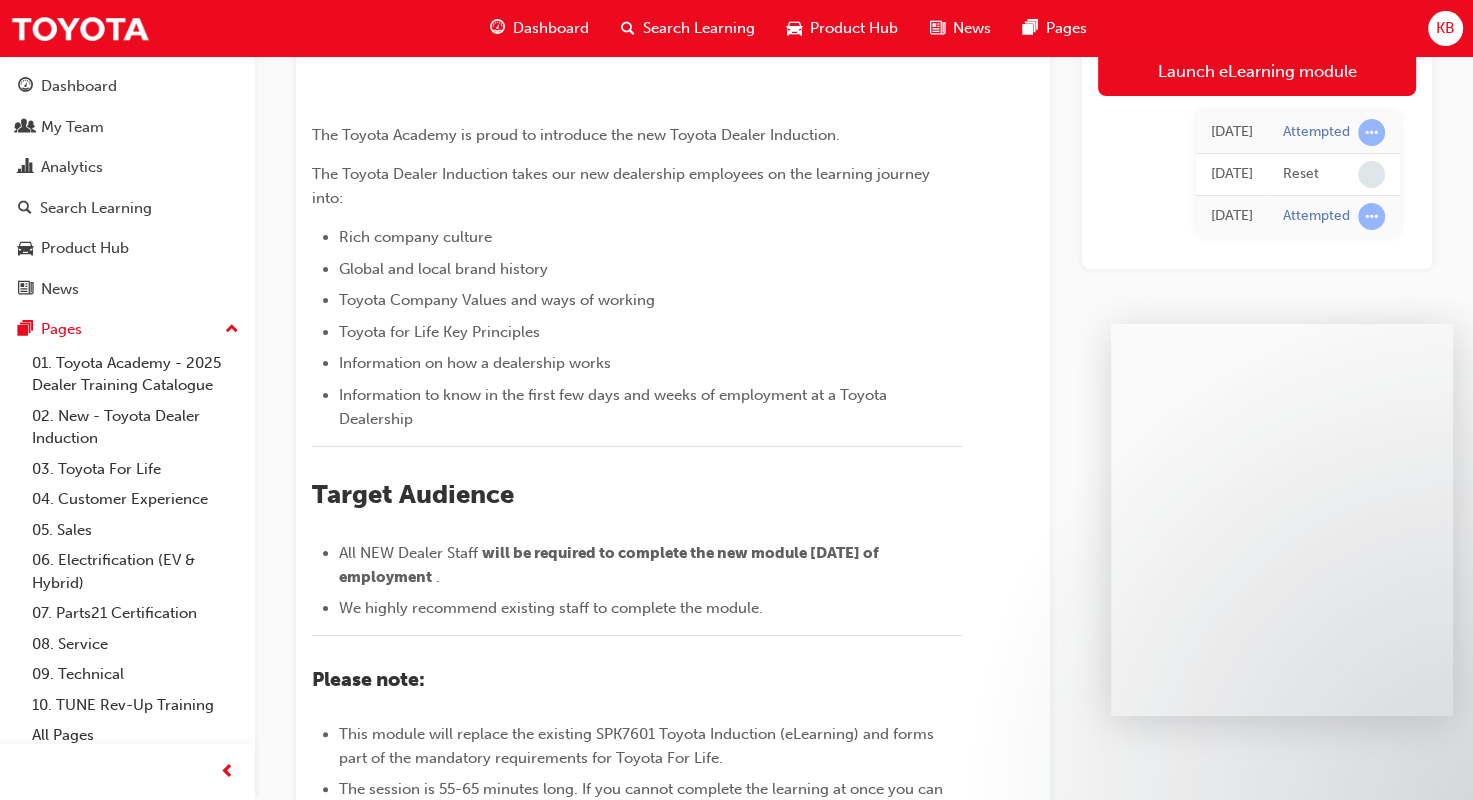 scroll, scrollTop: 201, scrollLeft: 0, axis: vertical 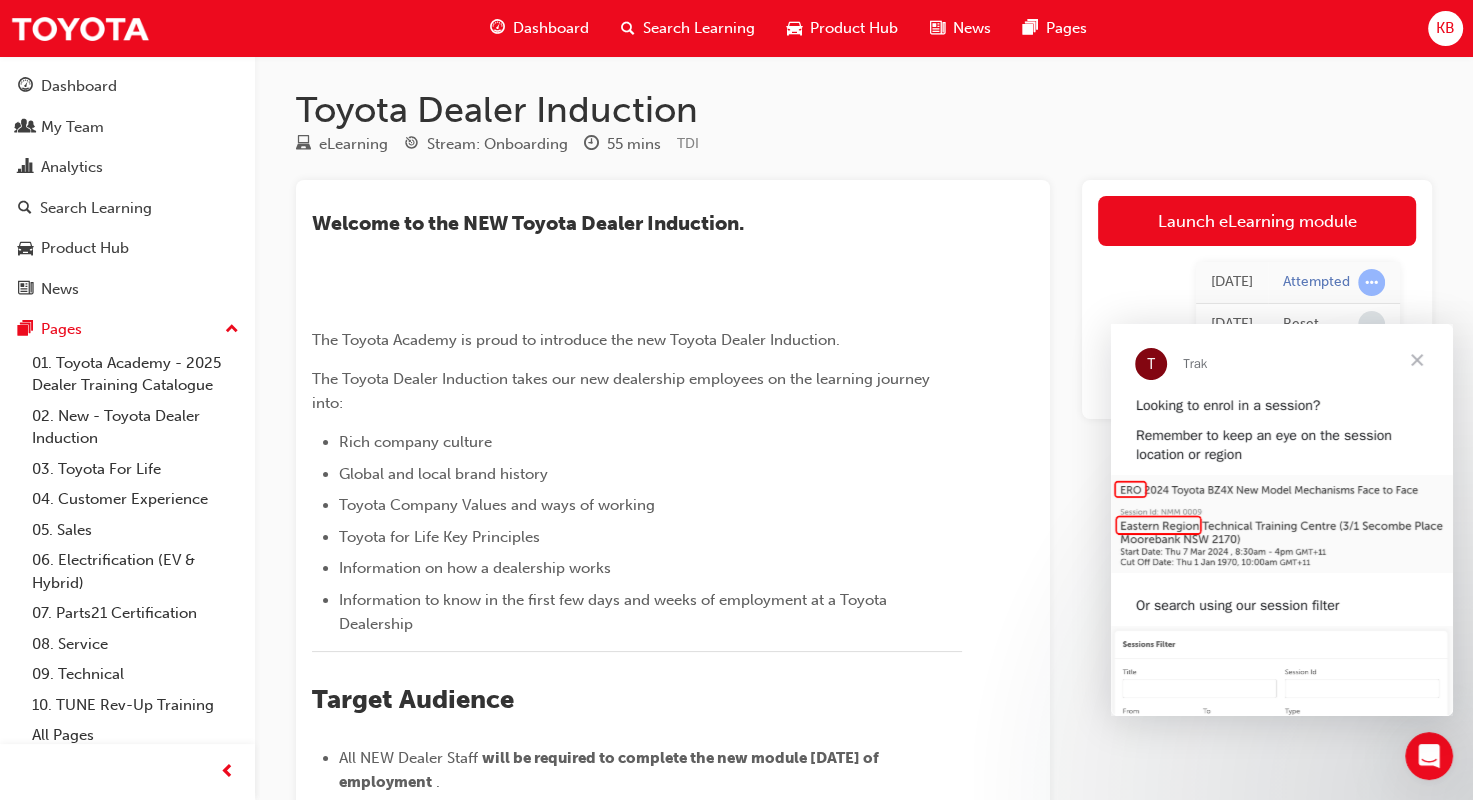 click at bounding box center (1417, 360) 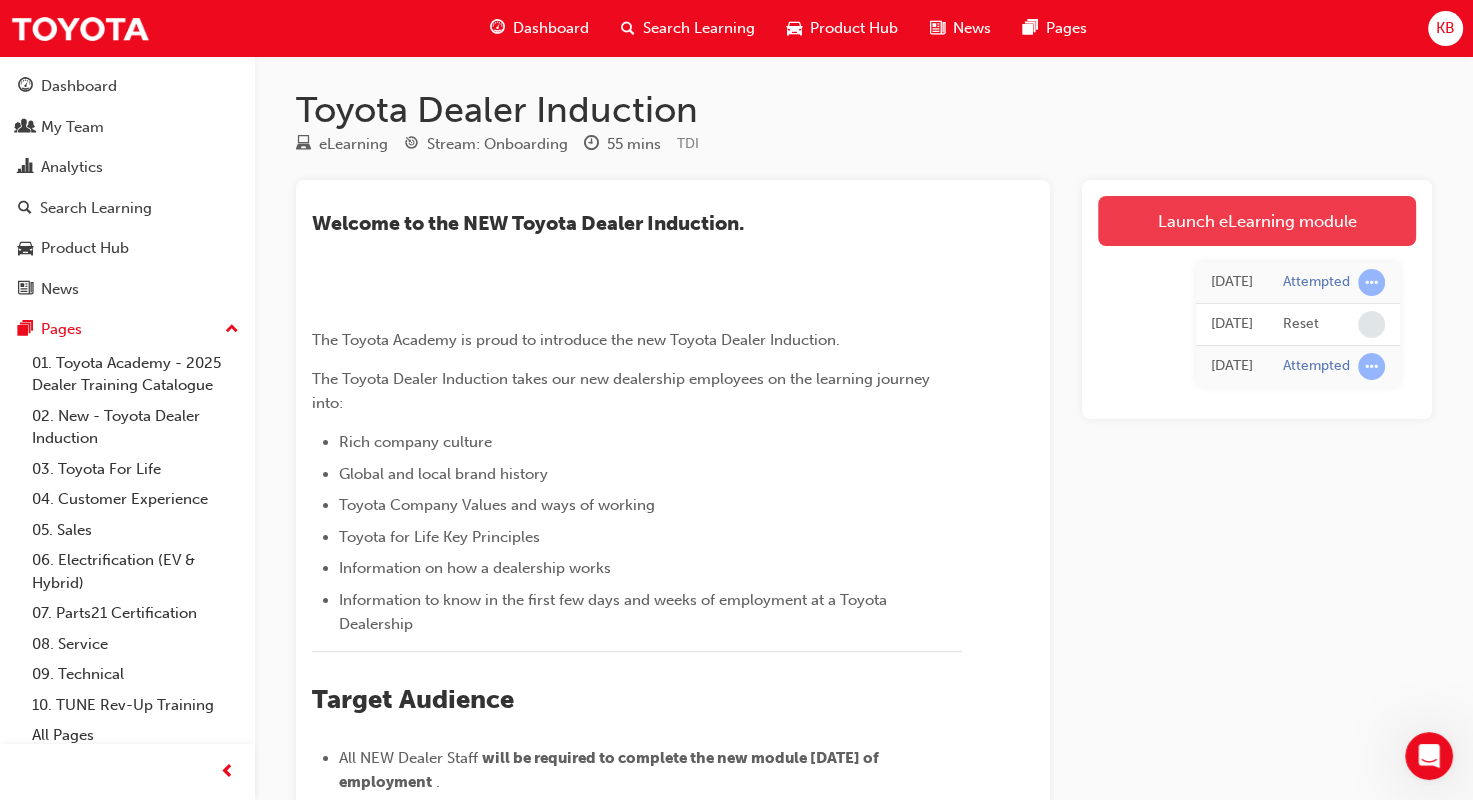 click on "Launch eLearning module" at bounding box center [1257, 221] 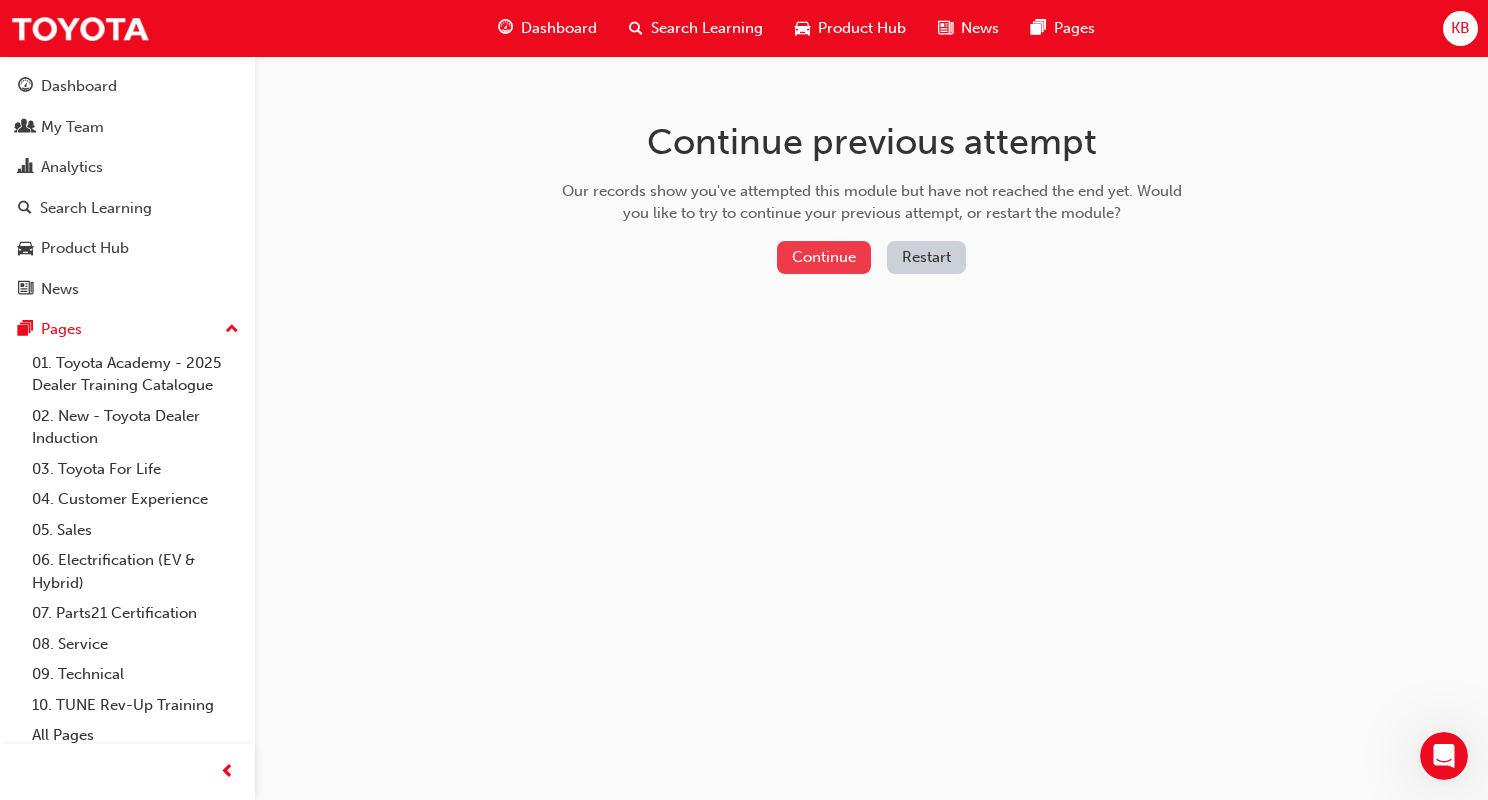 click on "Continue" at bounding box center [824, 257] 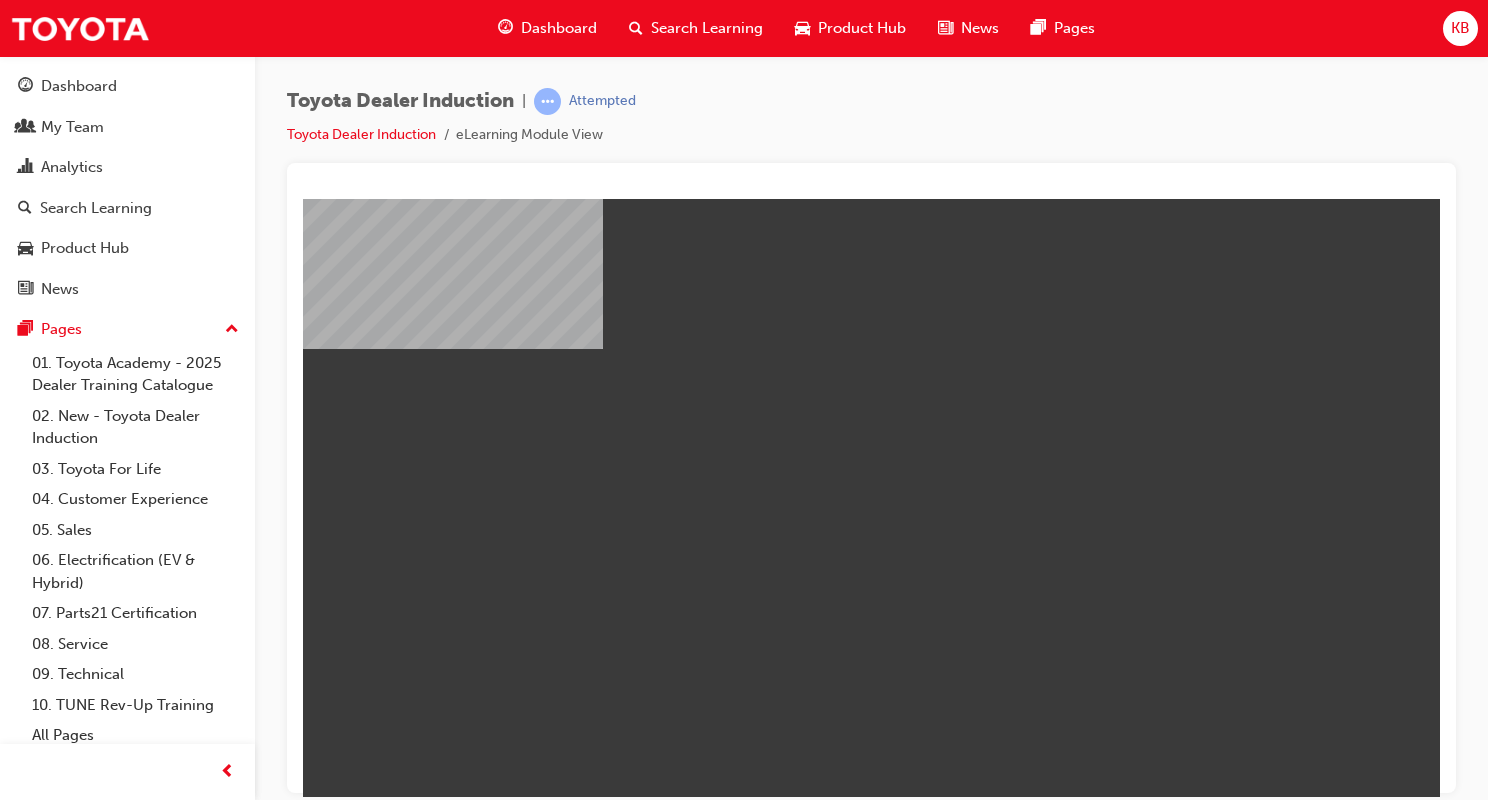 scroll, scrollTop: 0, scrollLeft: 0, axis: both 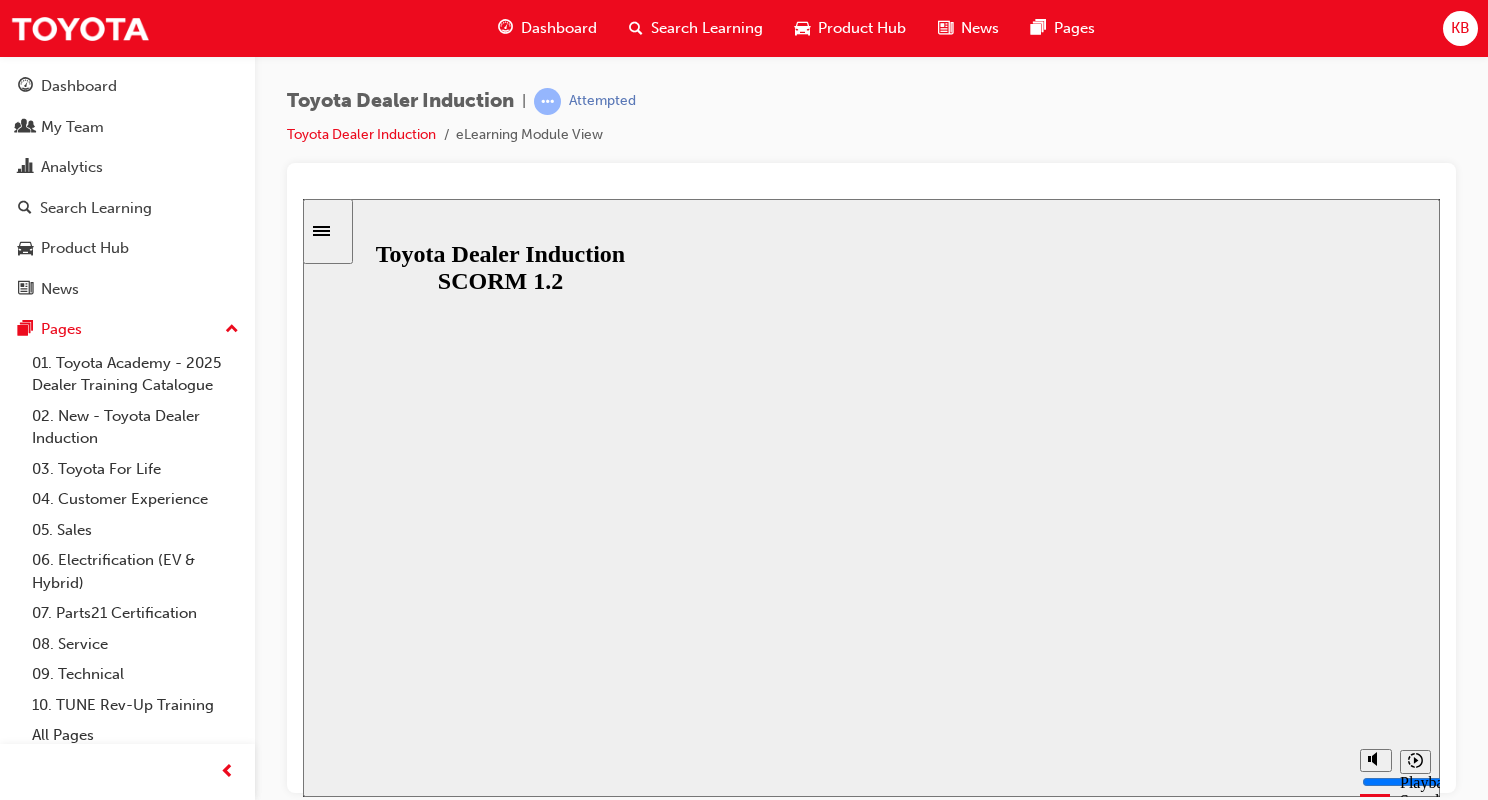 click on "Resume" at bounding box center [341, 1406] 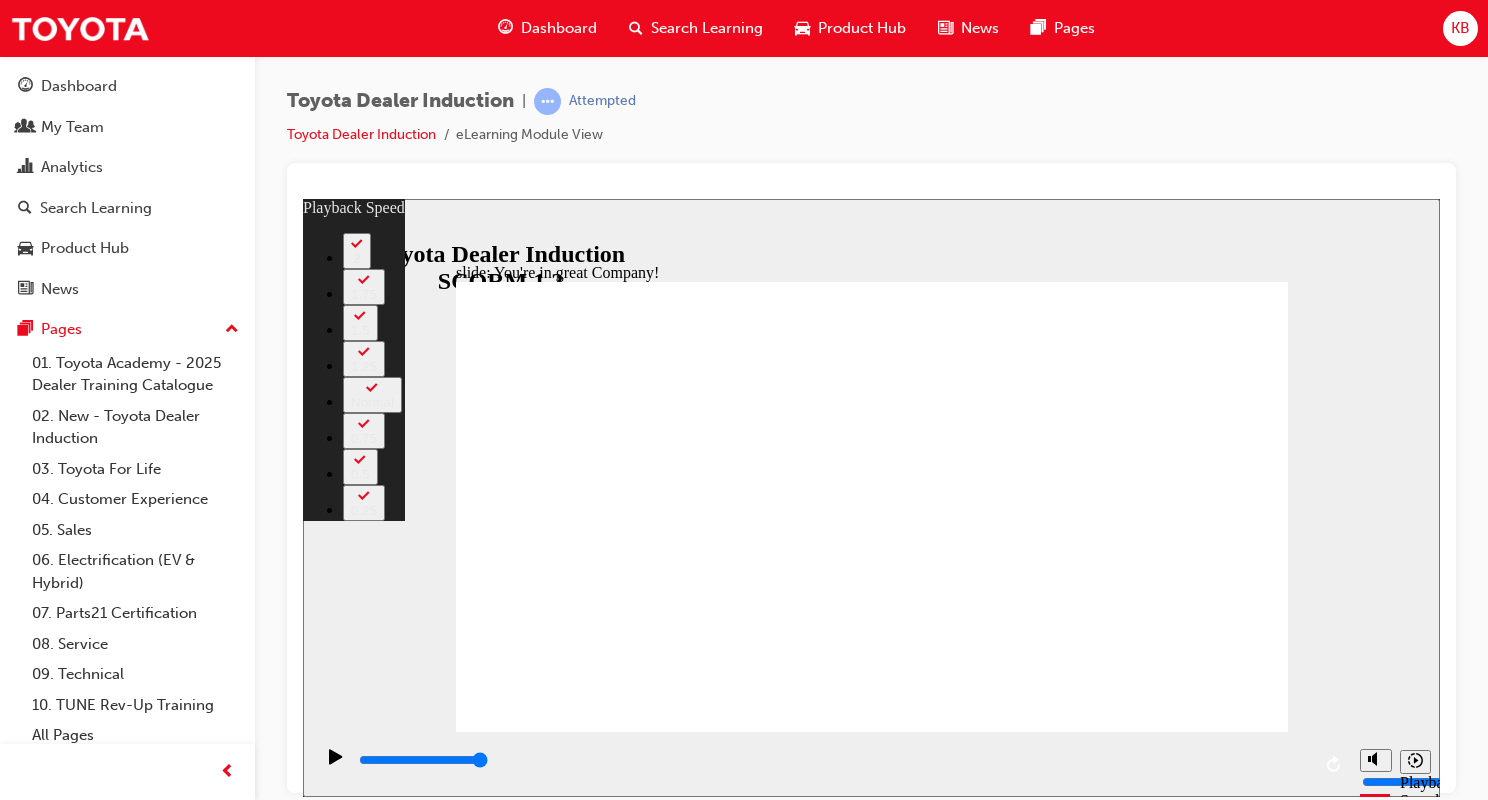 click 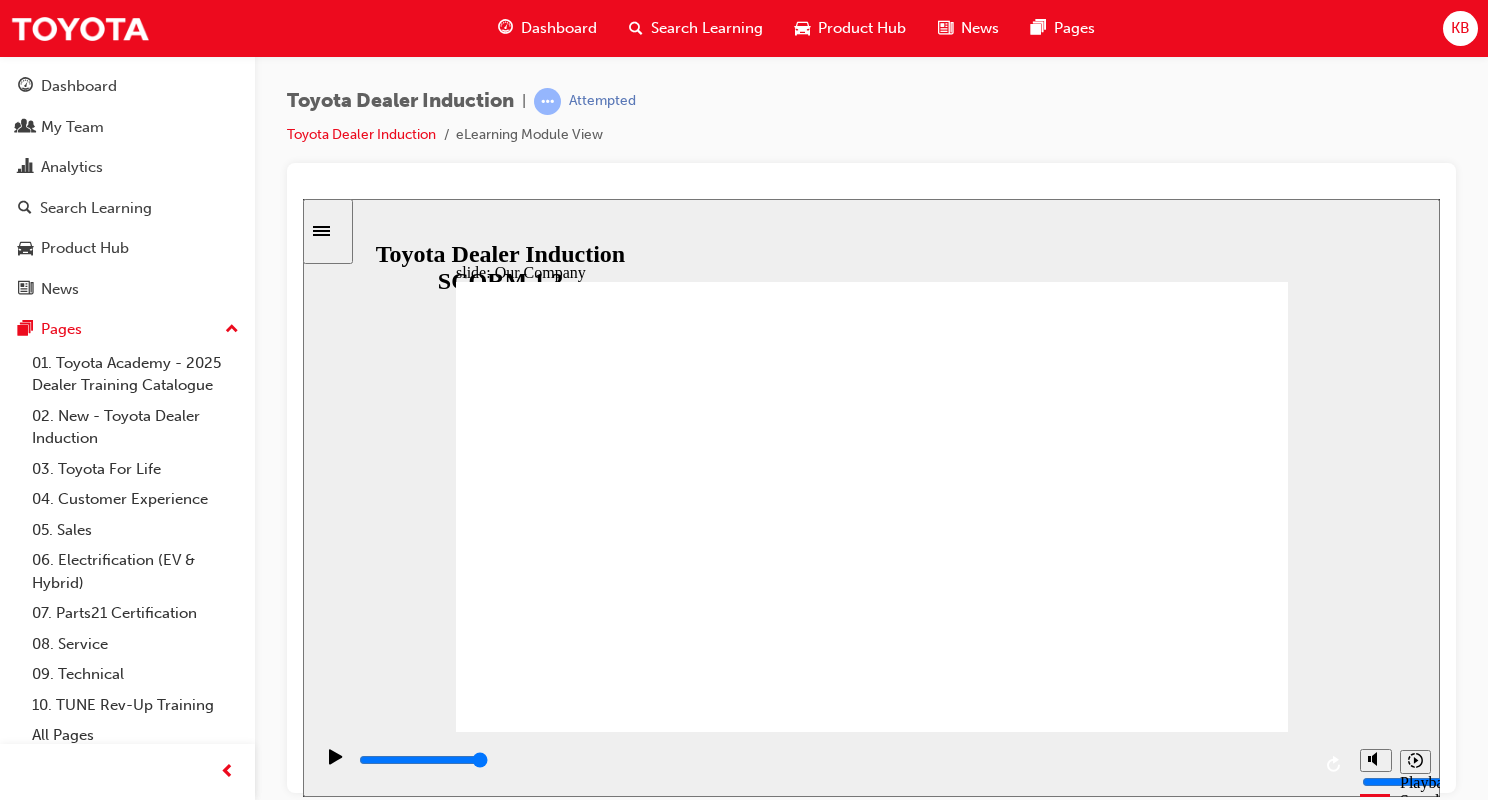click 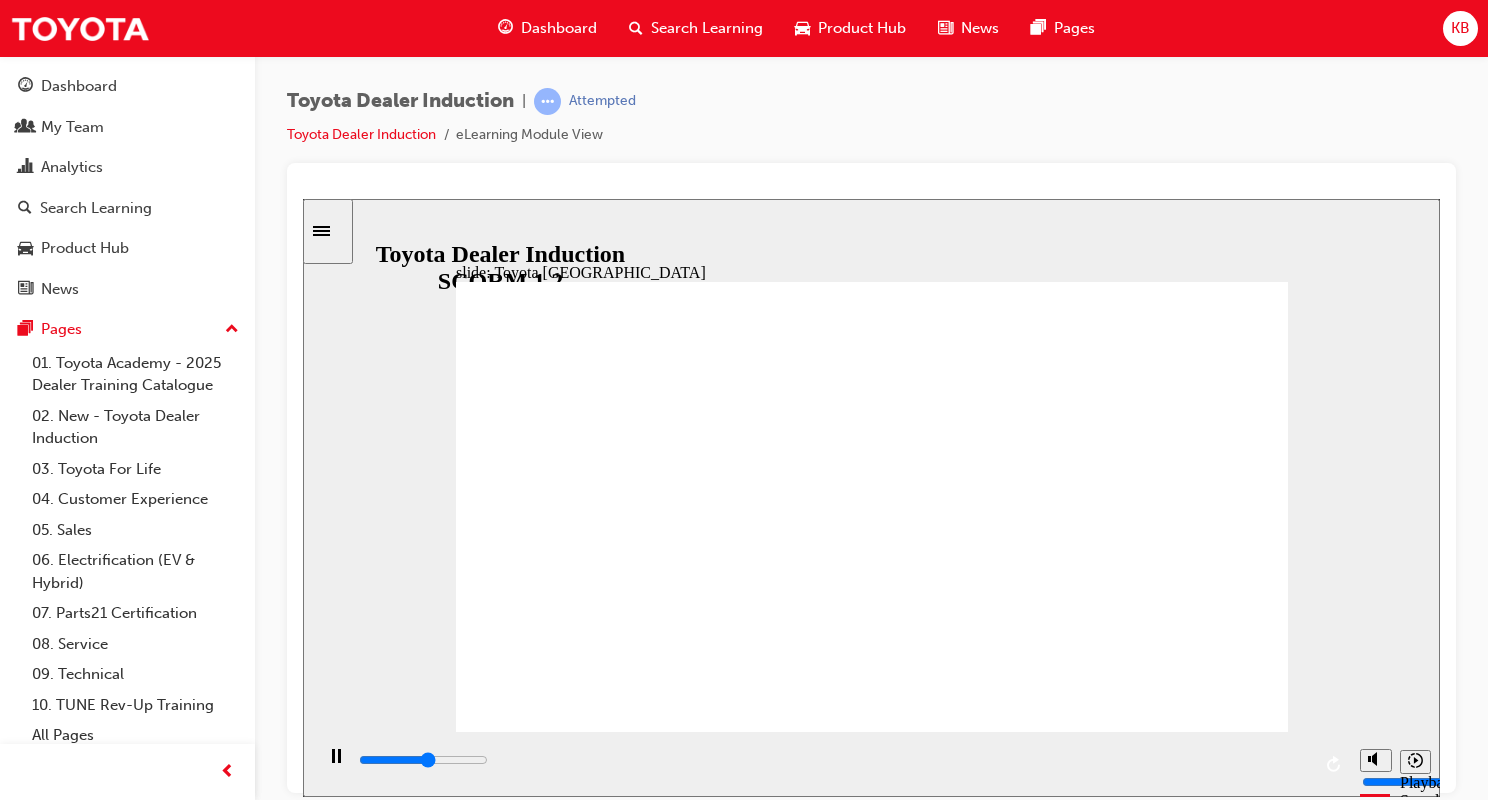 click 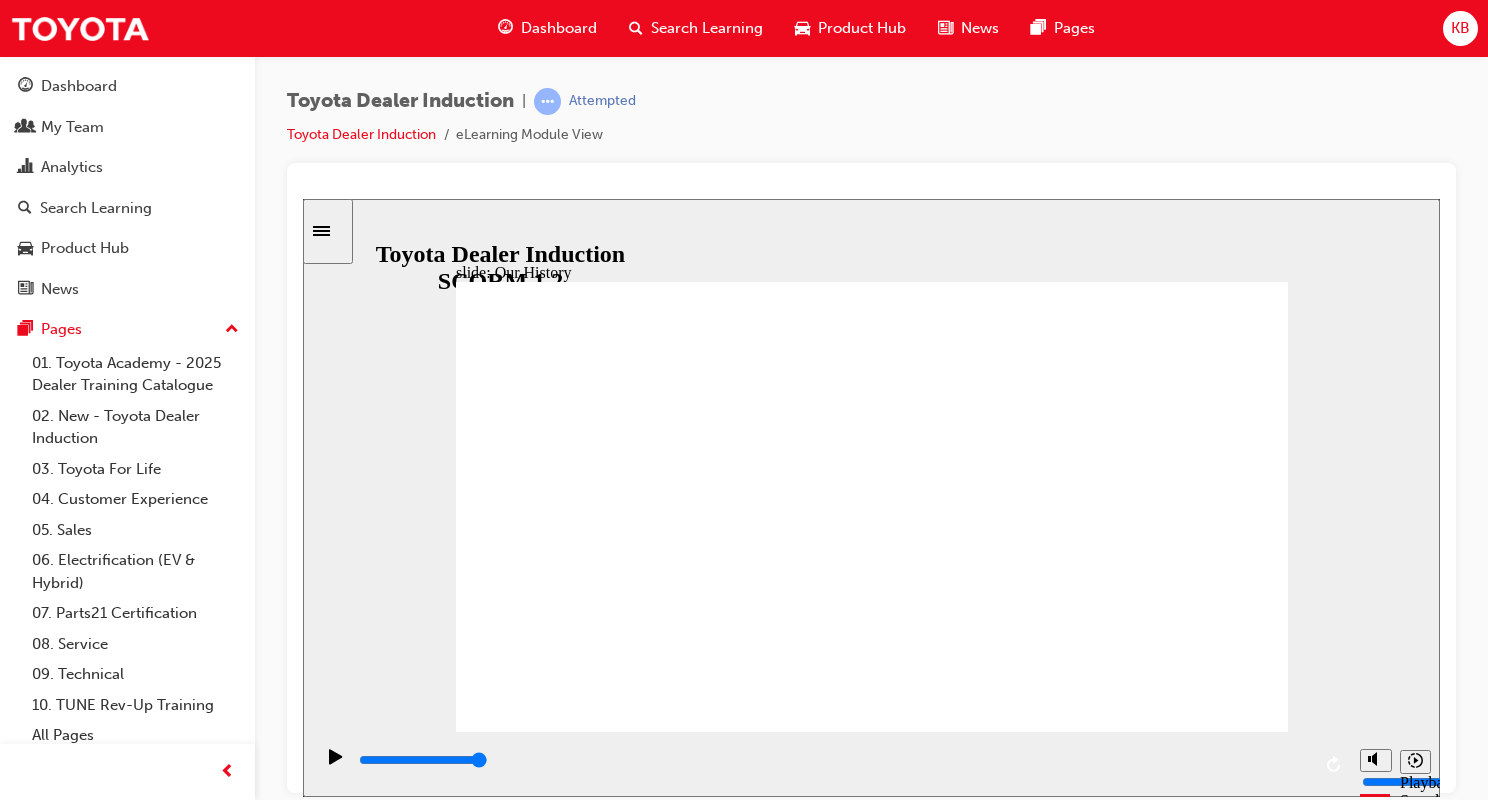 click 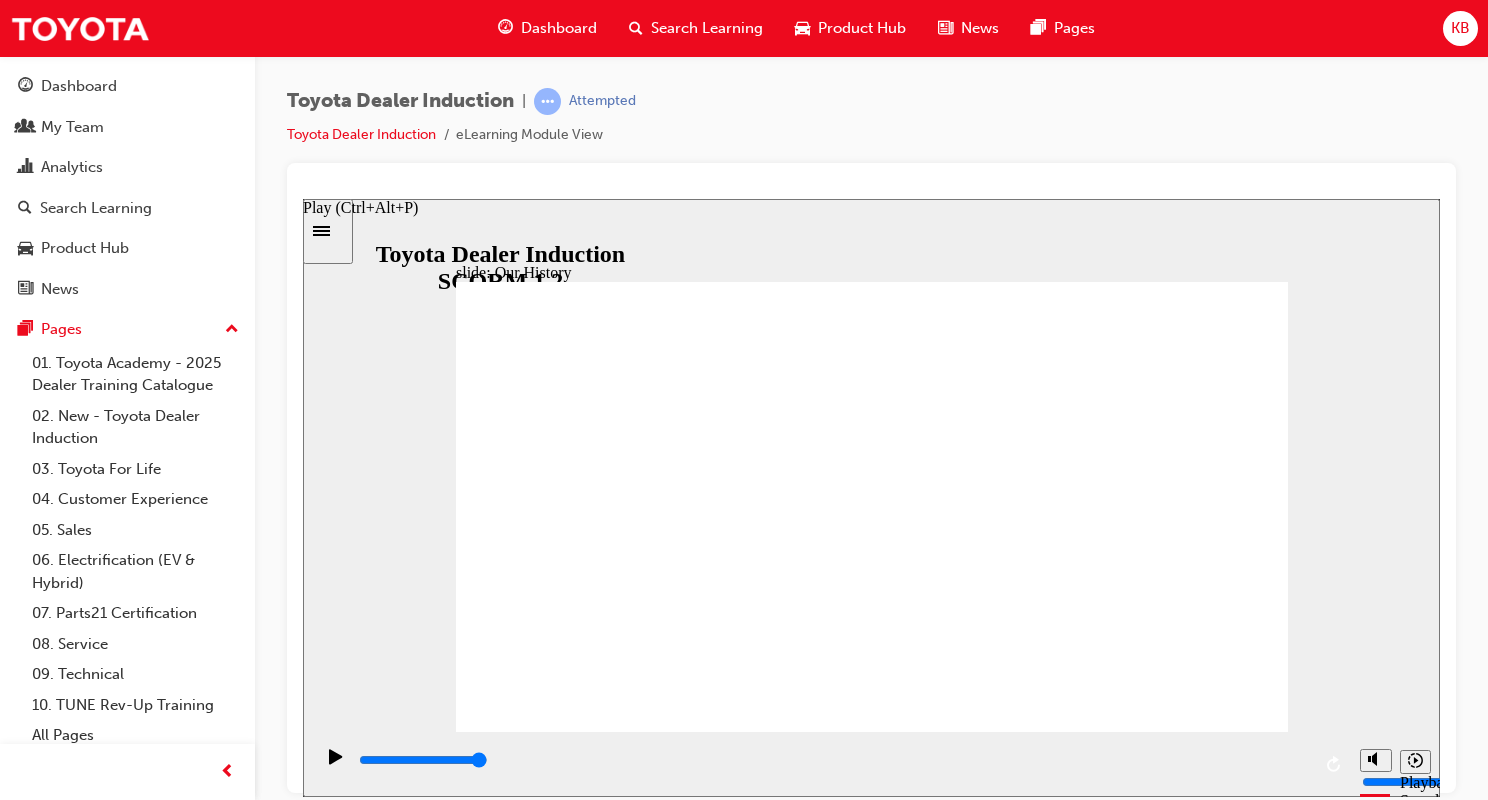click at bounding box center (336, 765) 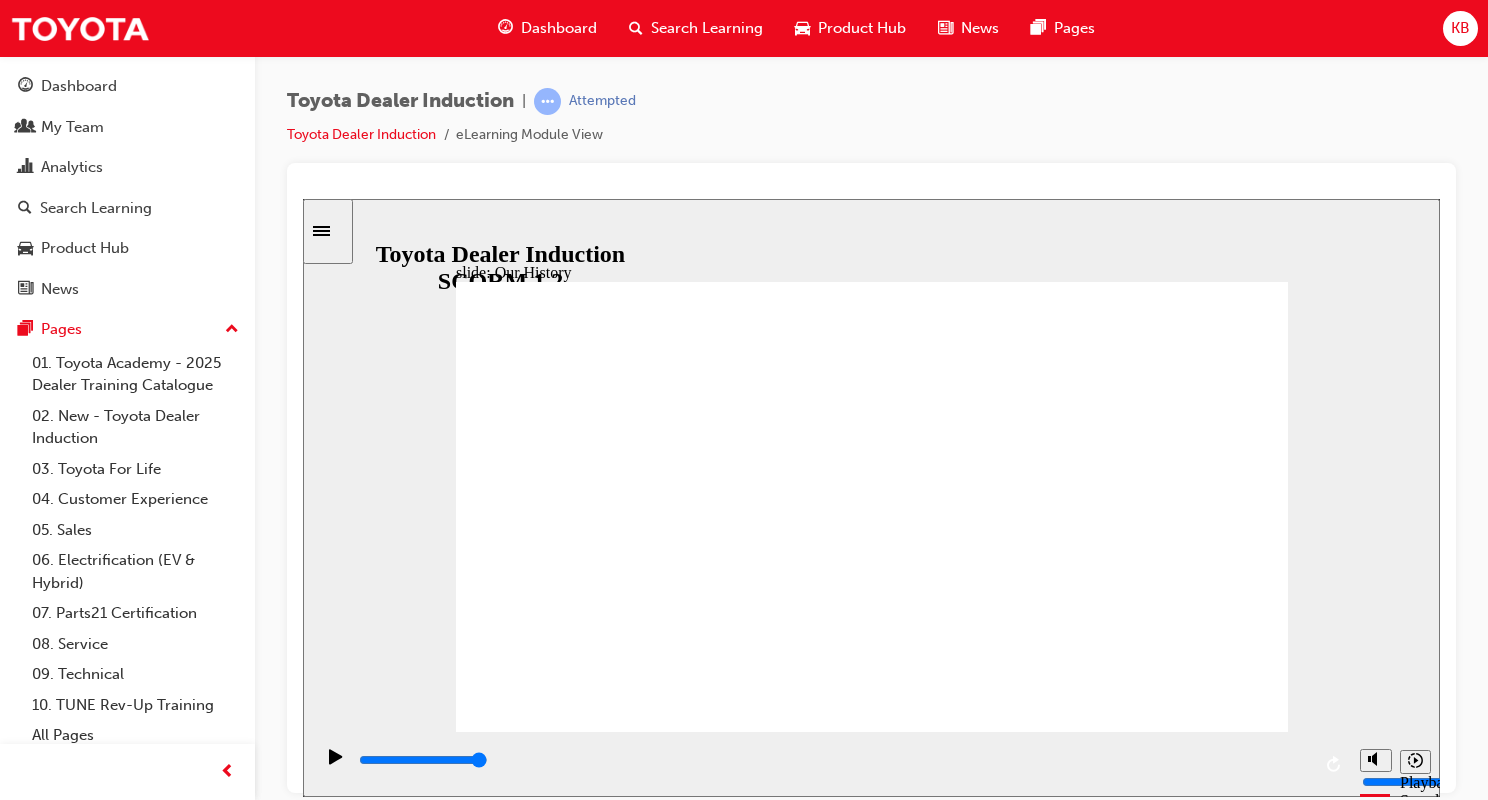 drag, startPoint x: 868, startPoint y: 646, endPoint x: 948, endPoint y: 647, distance: 80.00625 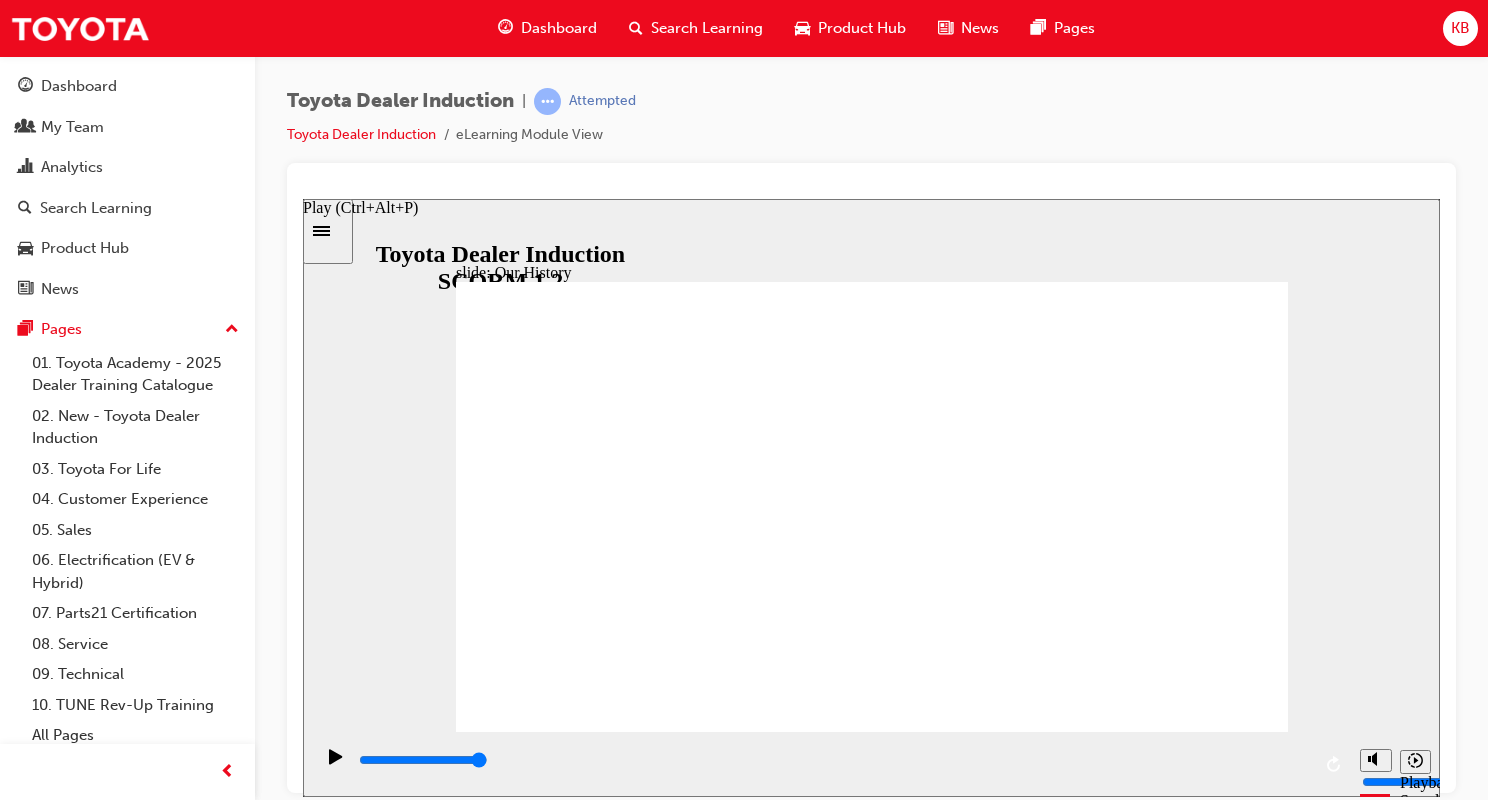 click 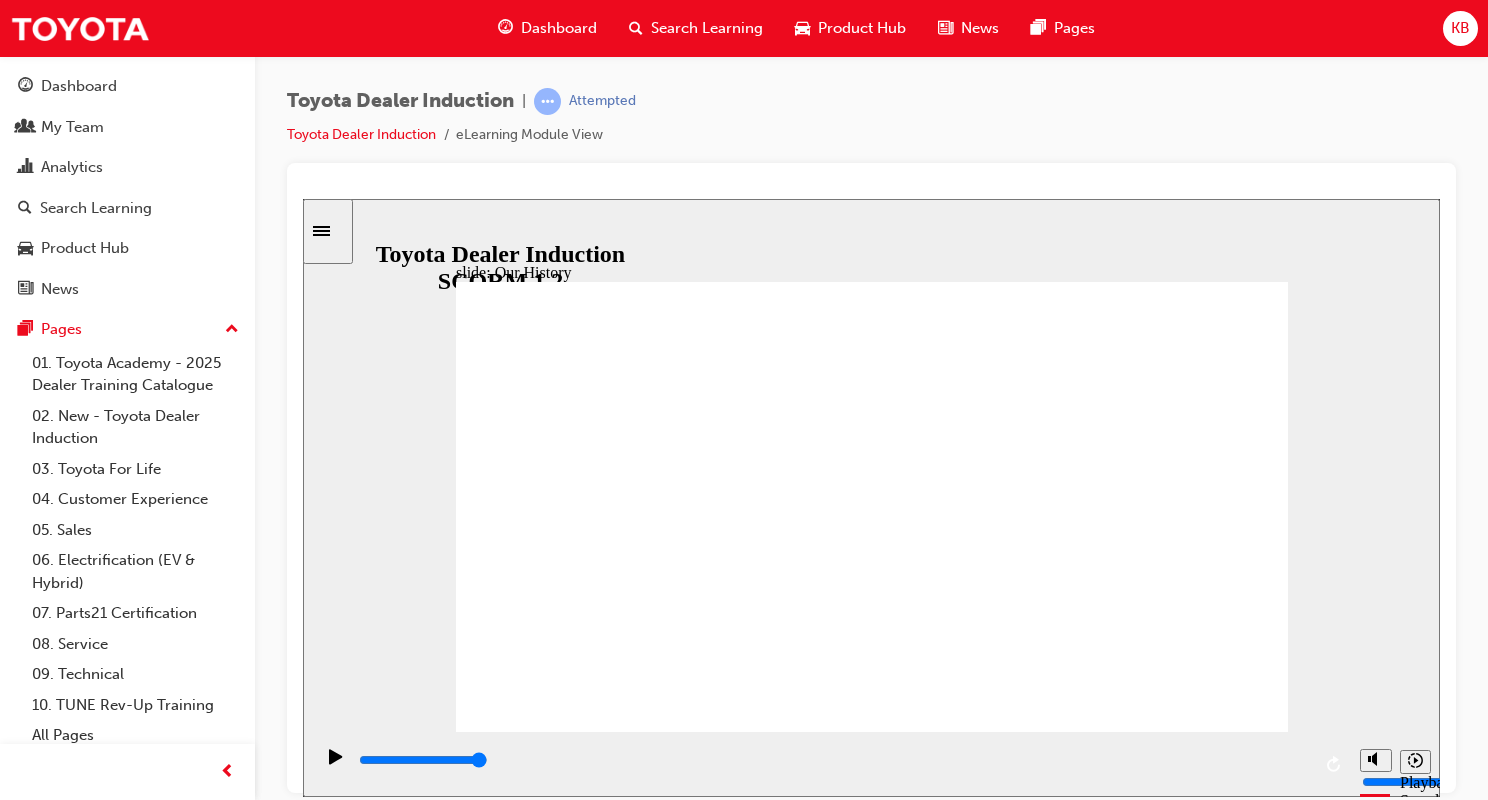 click 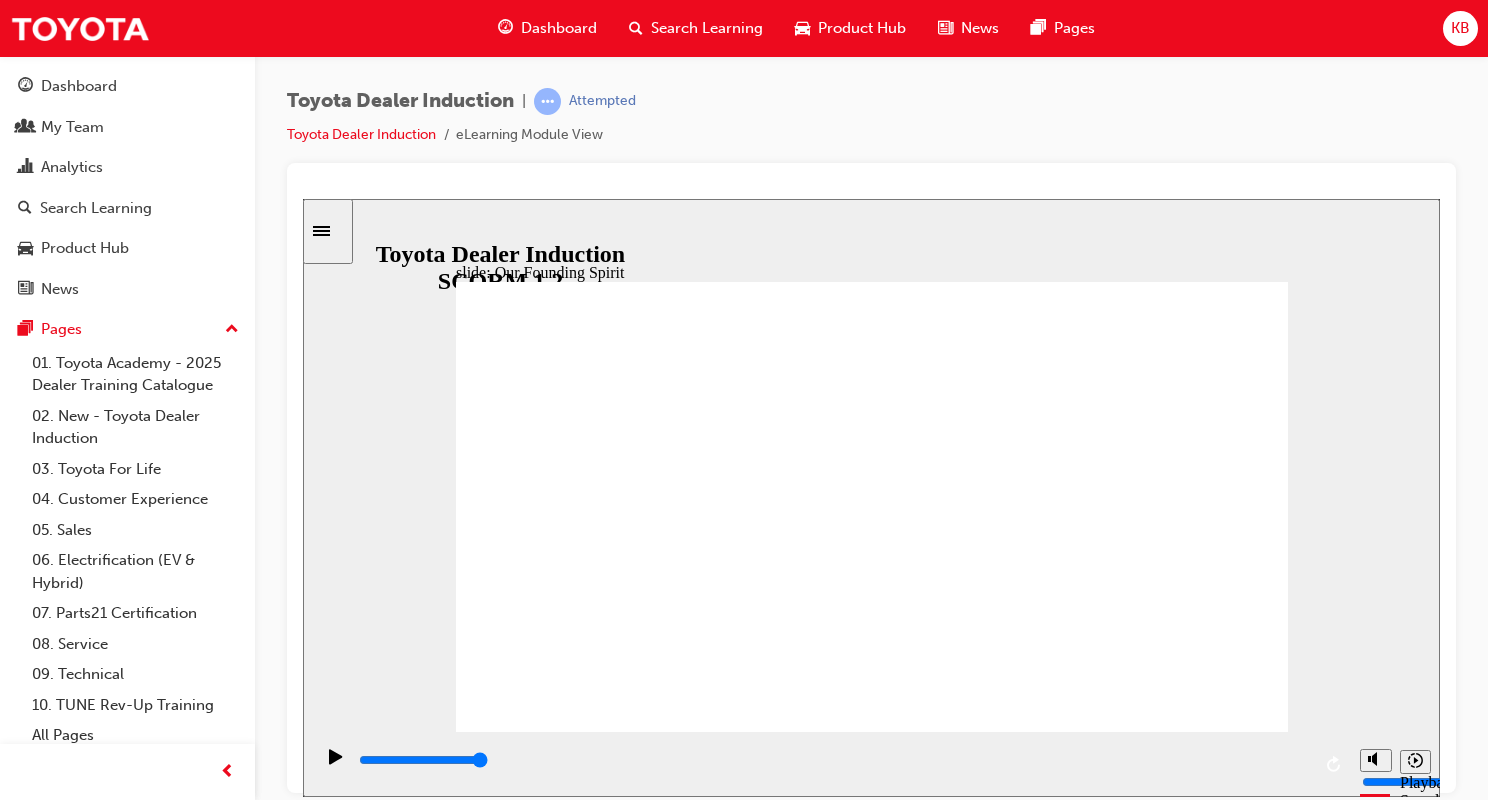 click 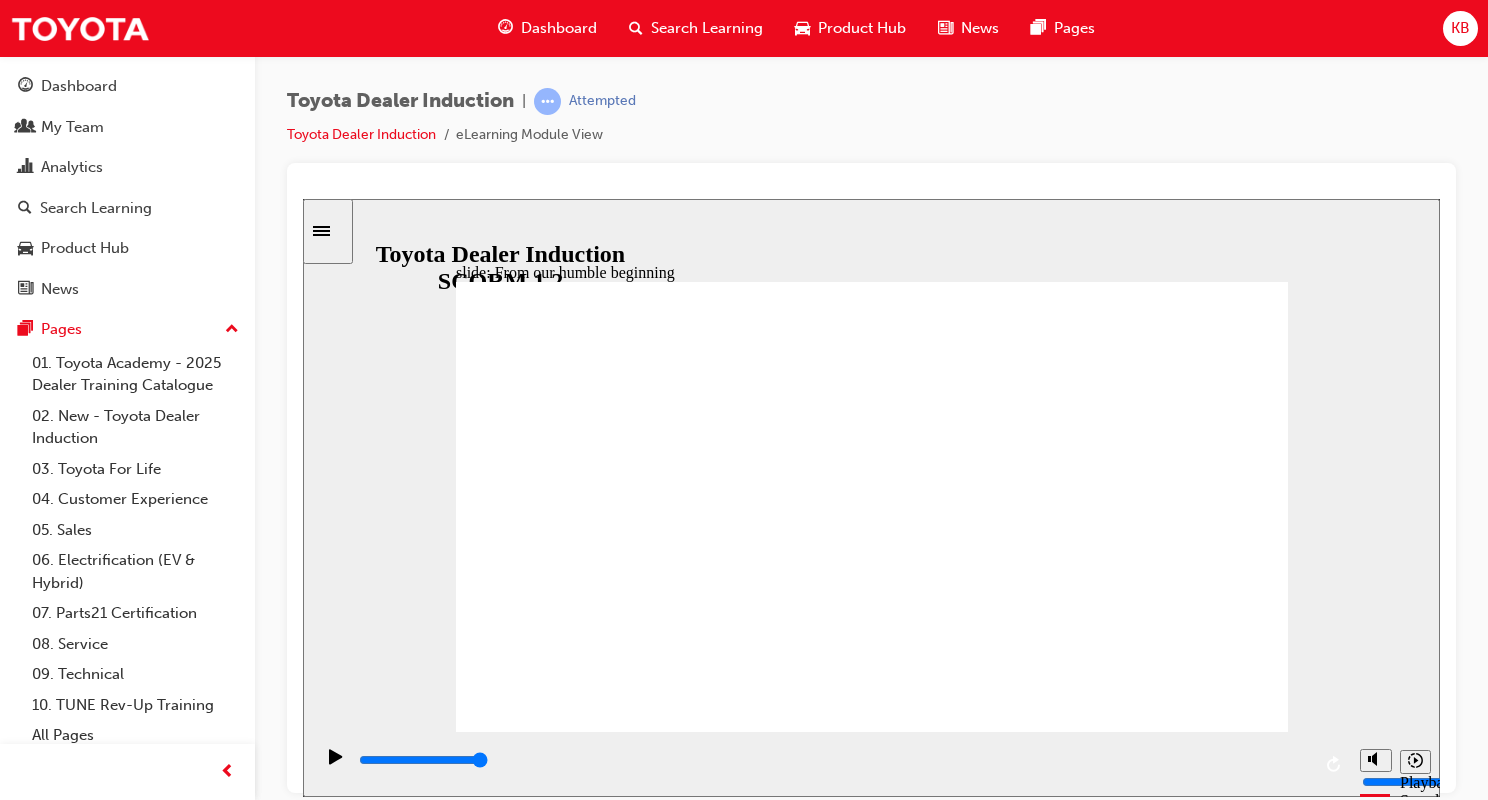 click 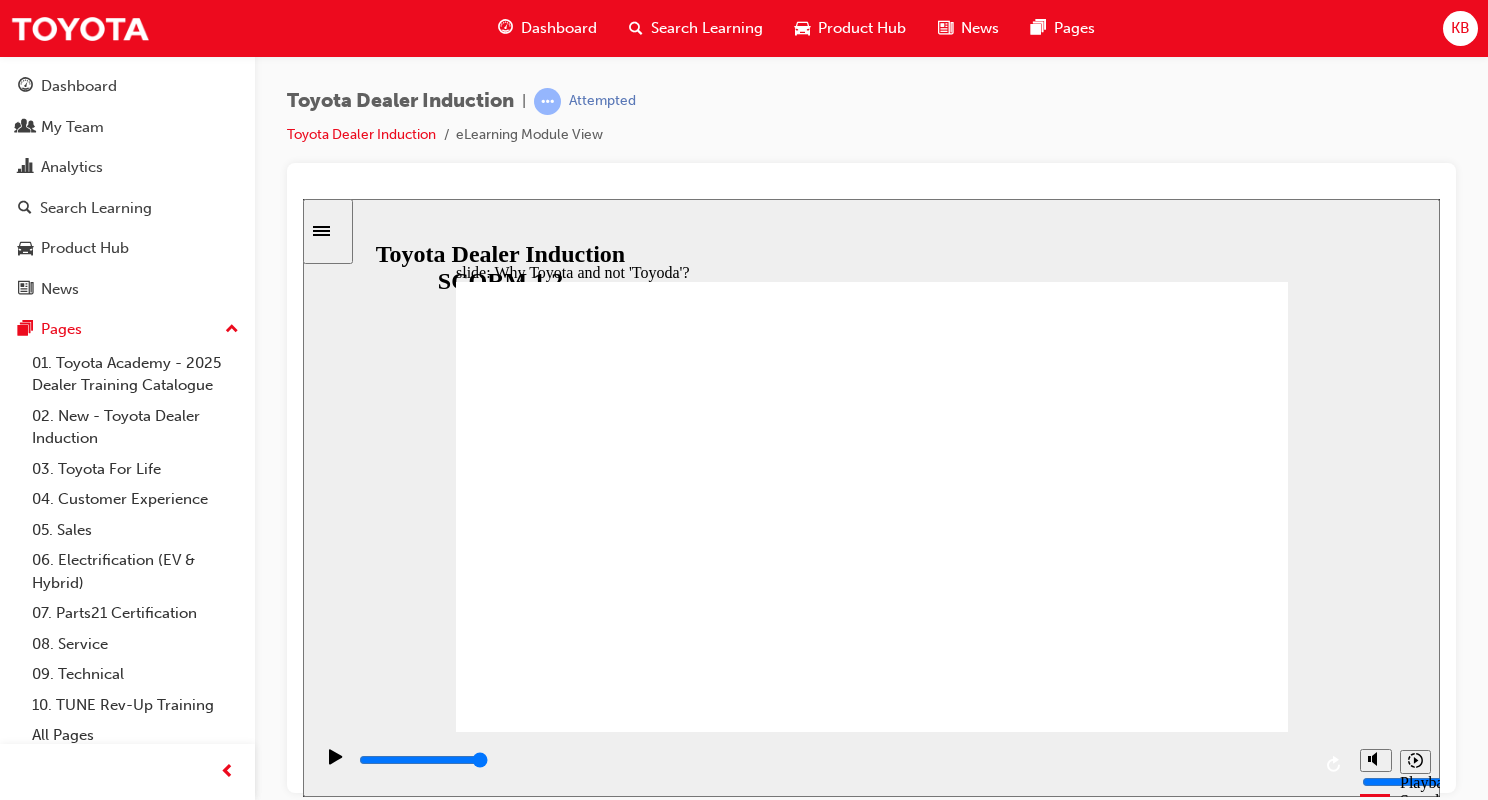 click 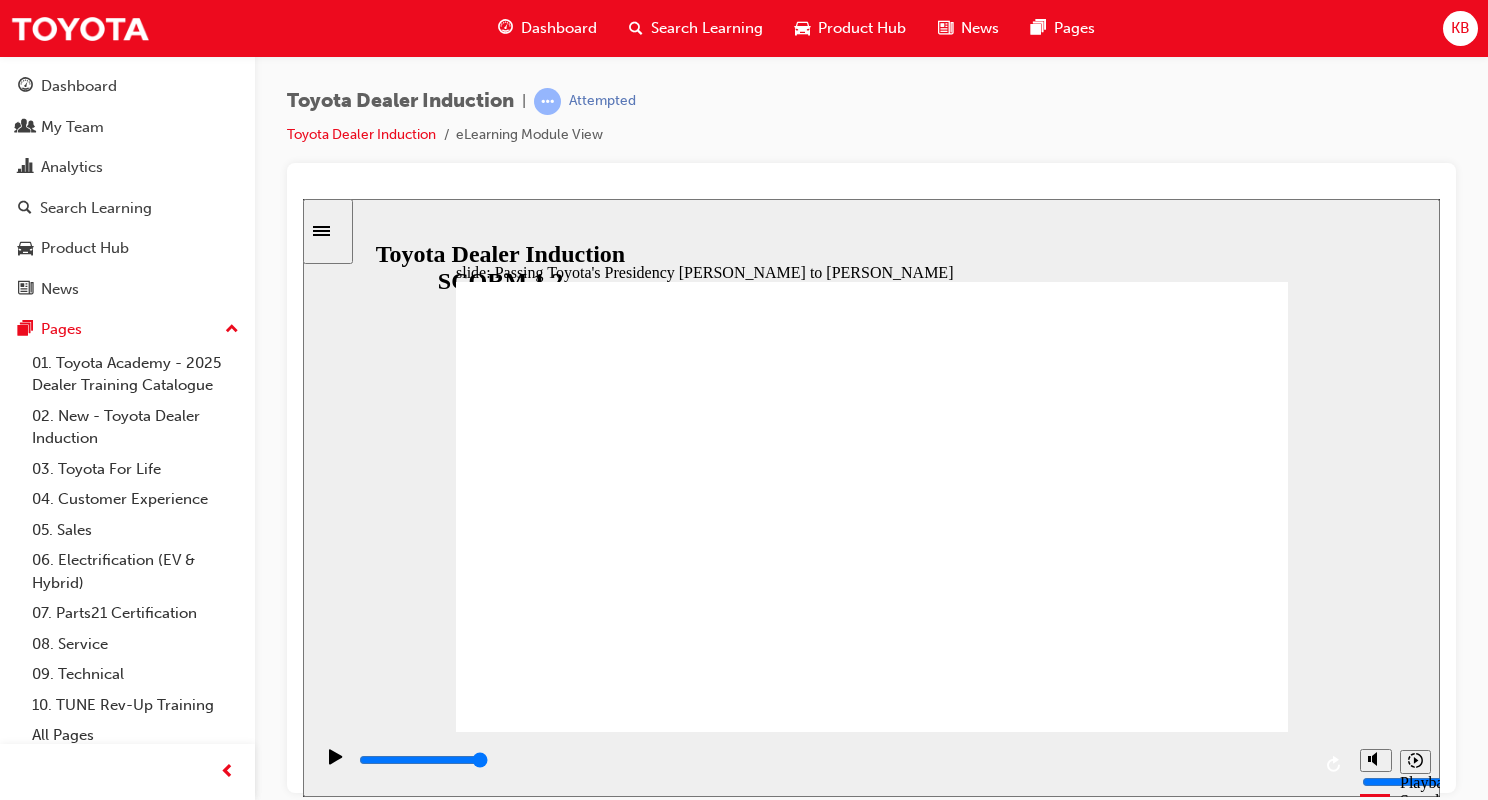click 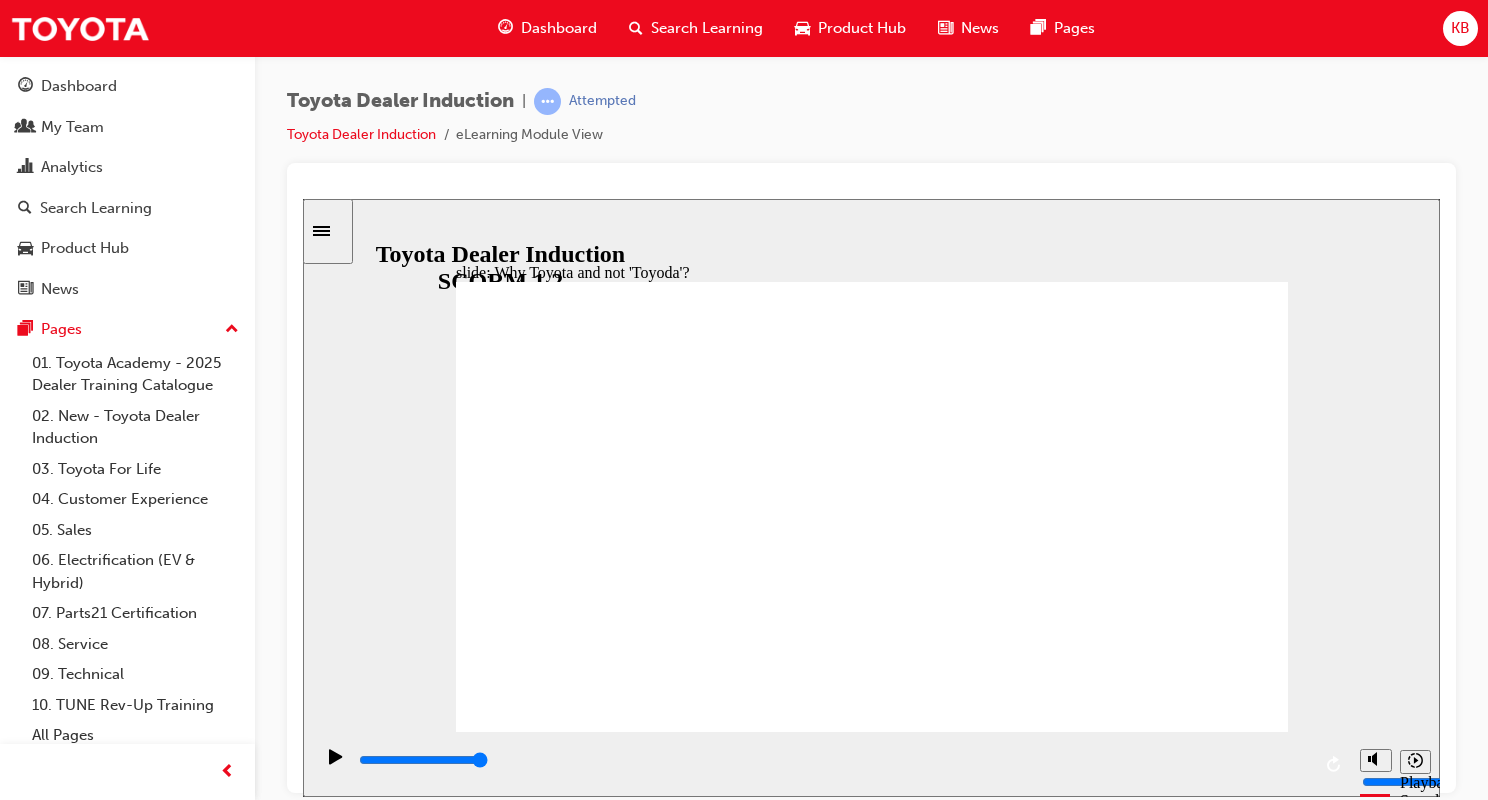 click 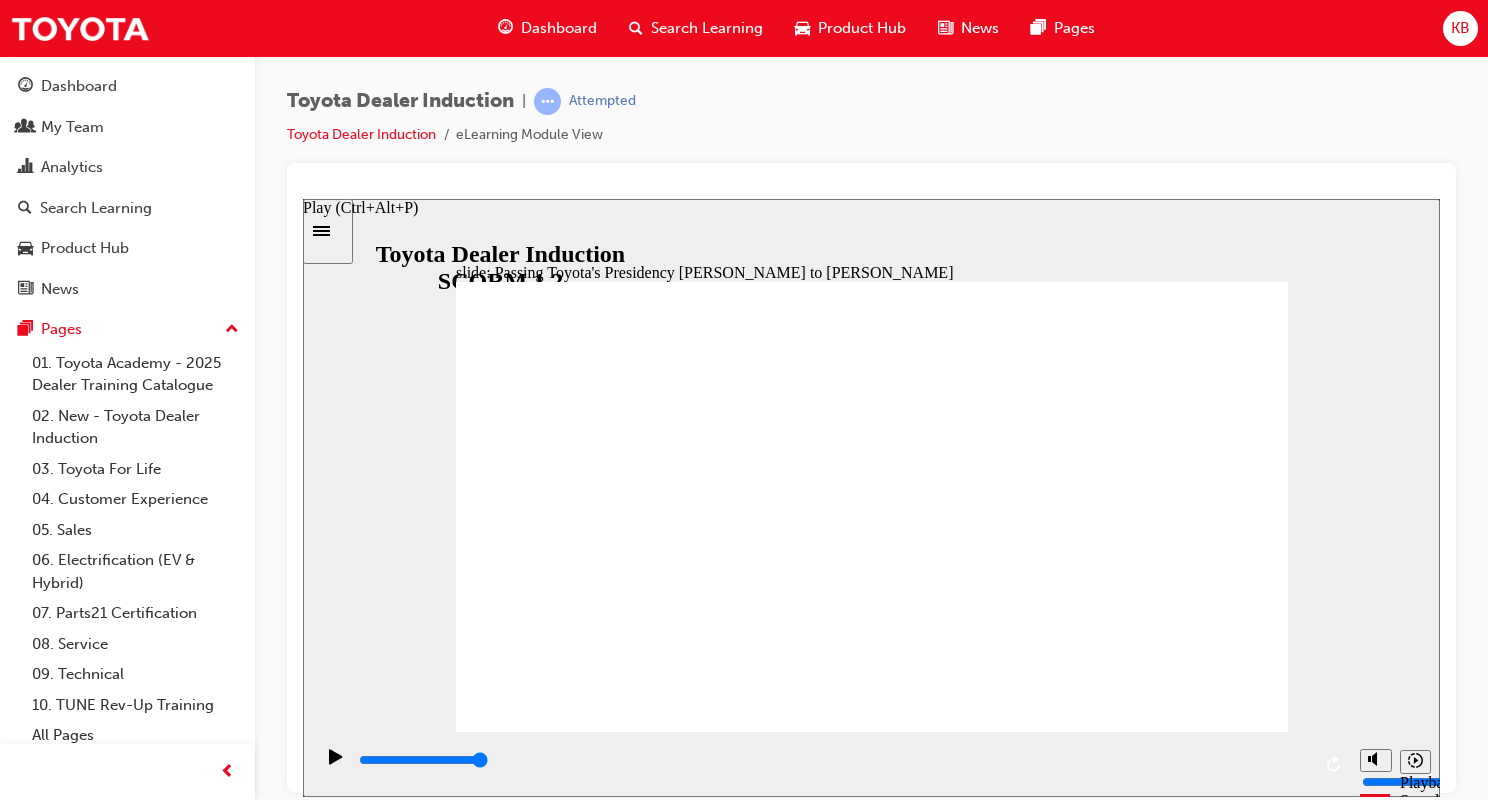 click 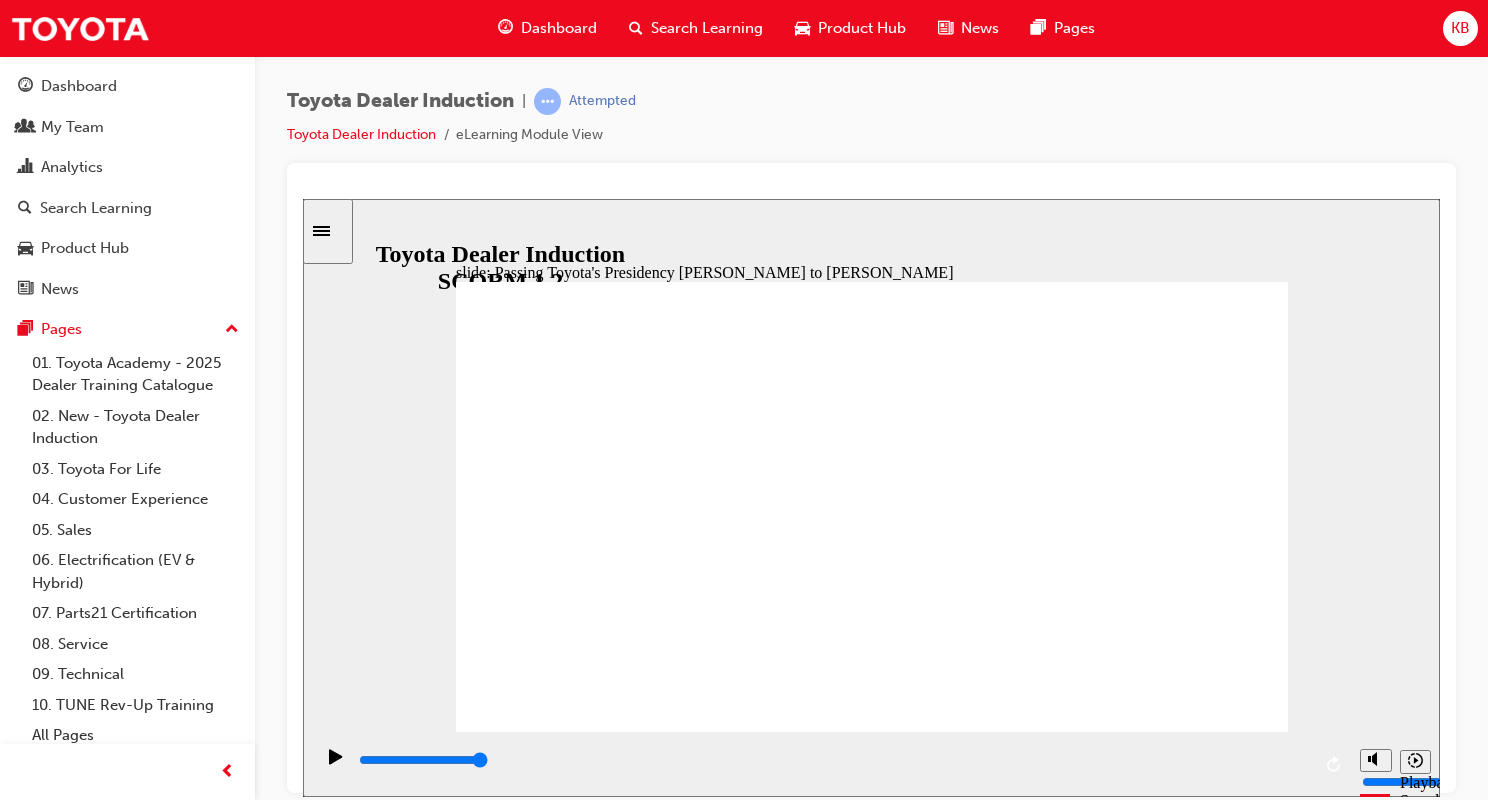 click 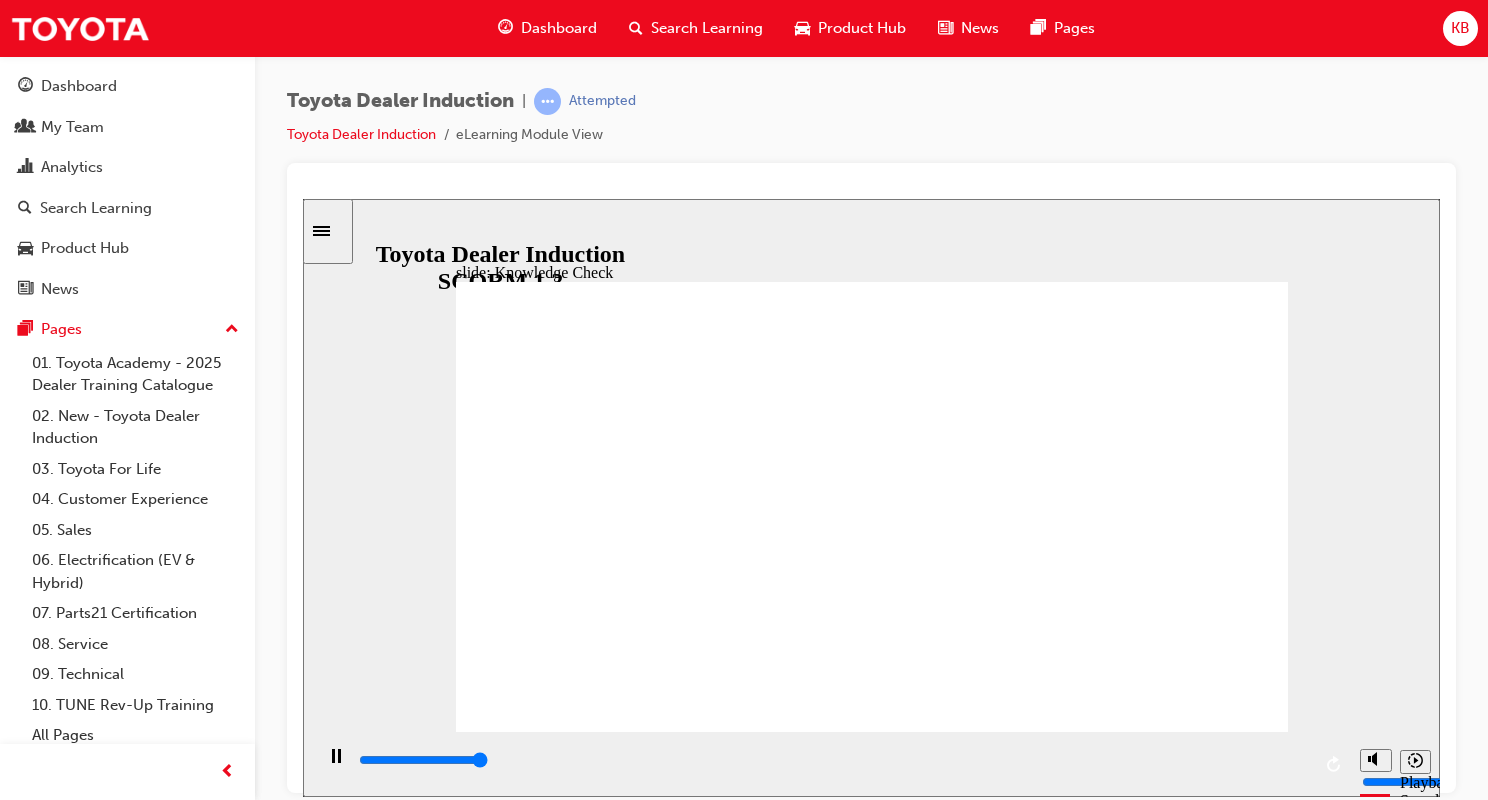 type on "5000" 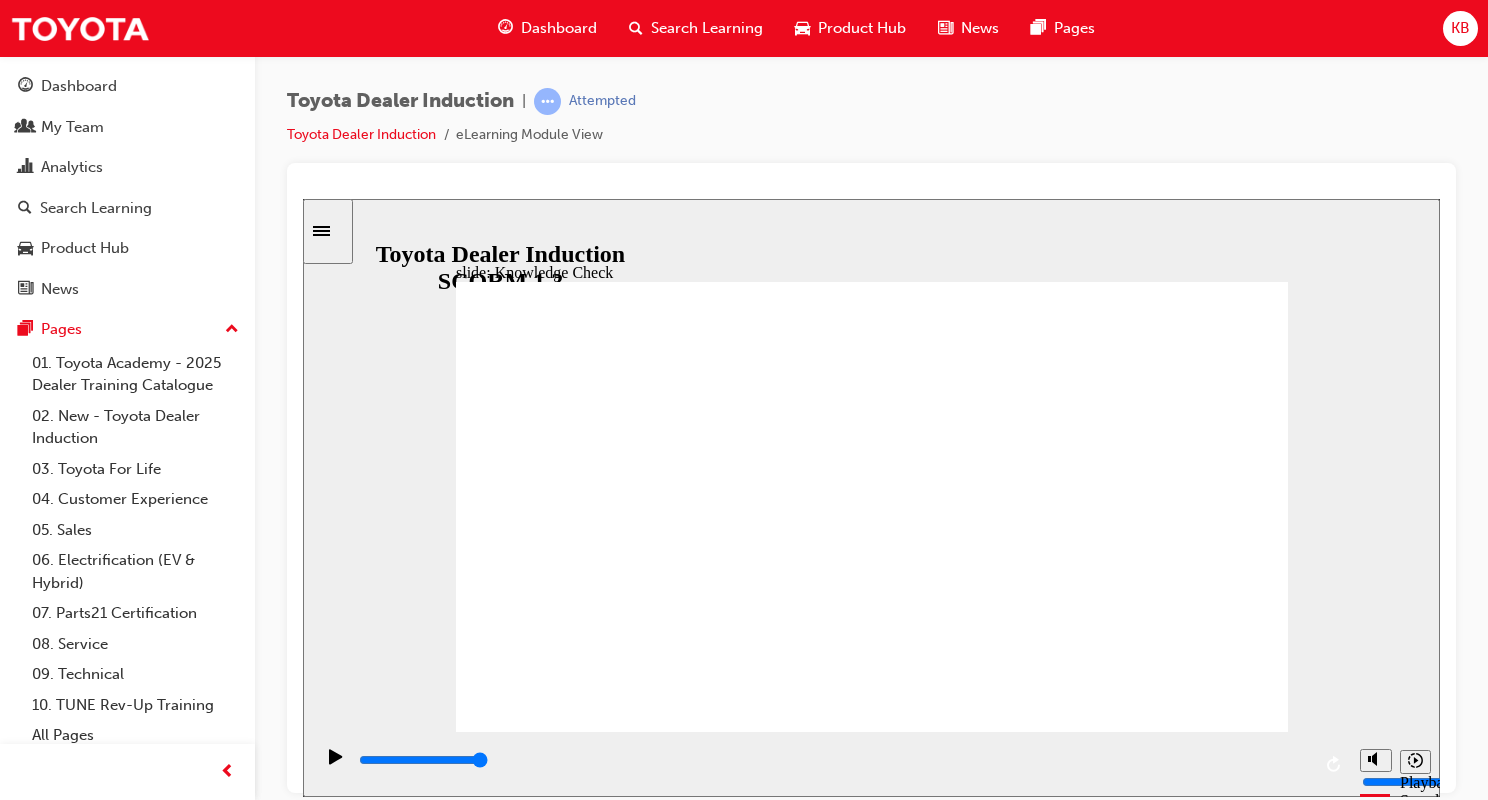 radio on "true" 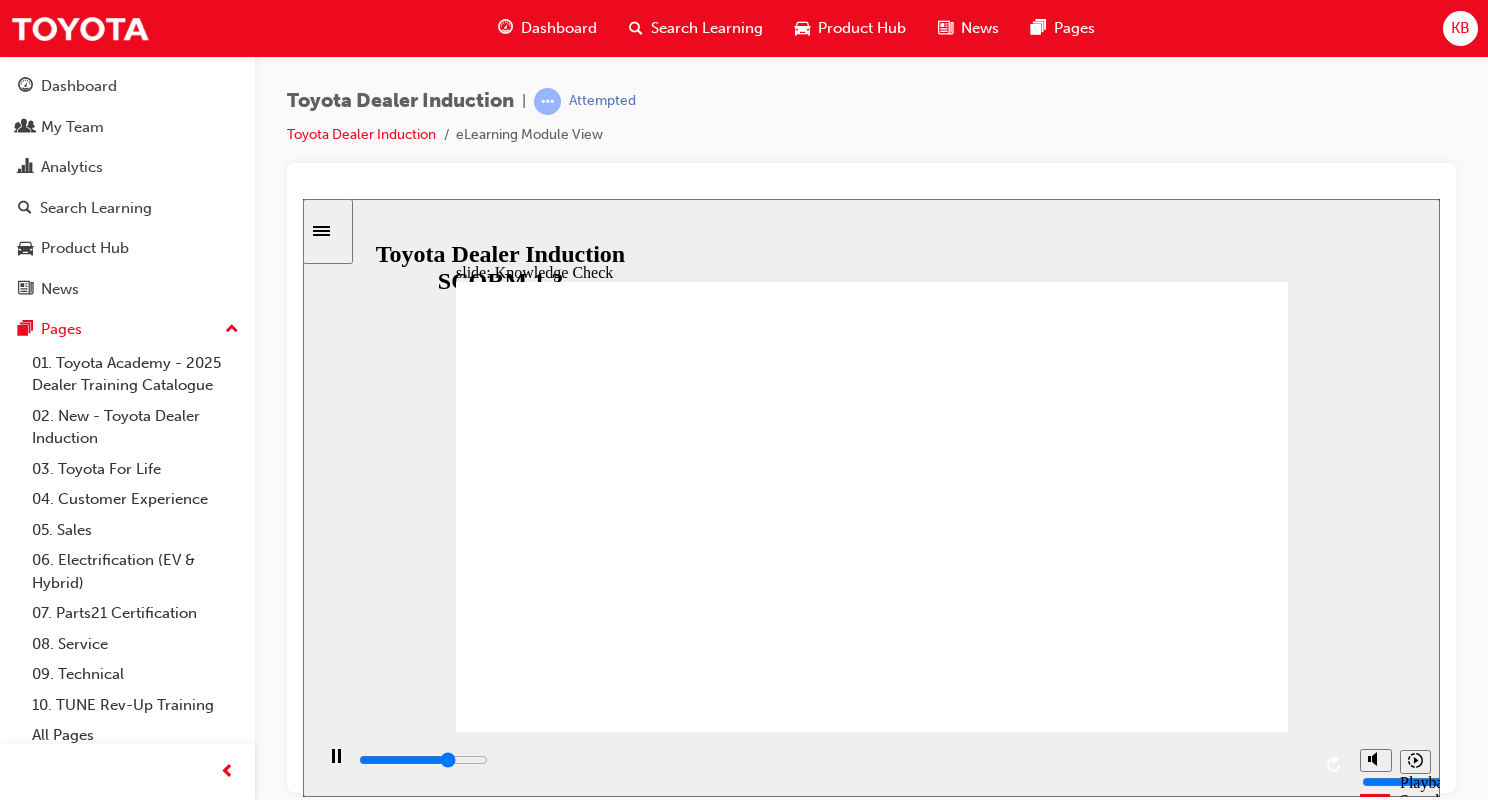 type on "3600" 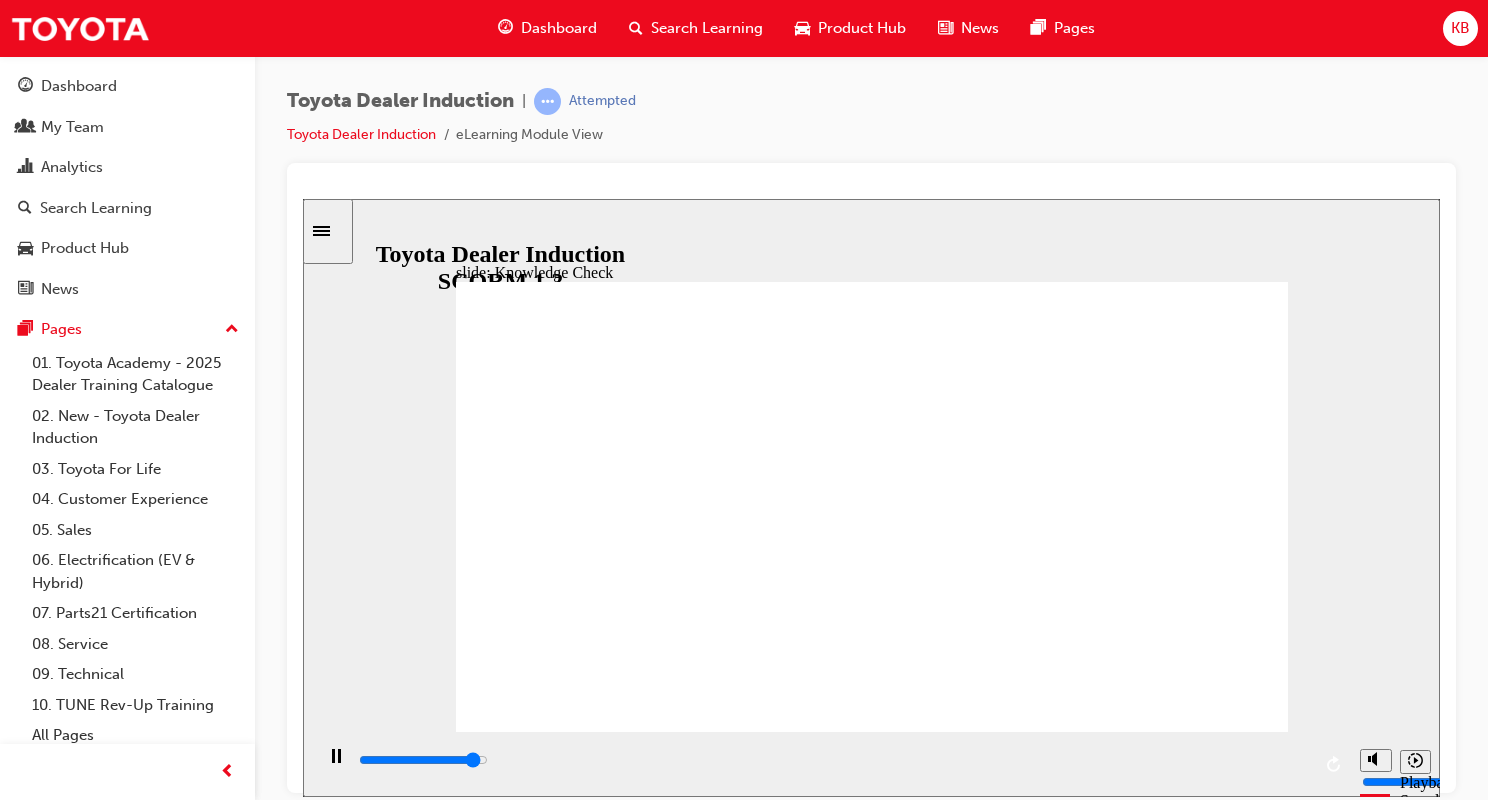 click 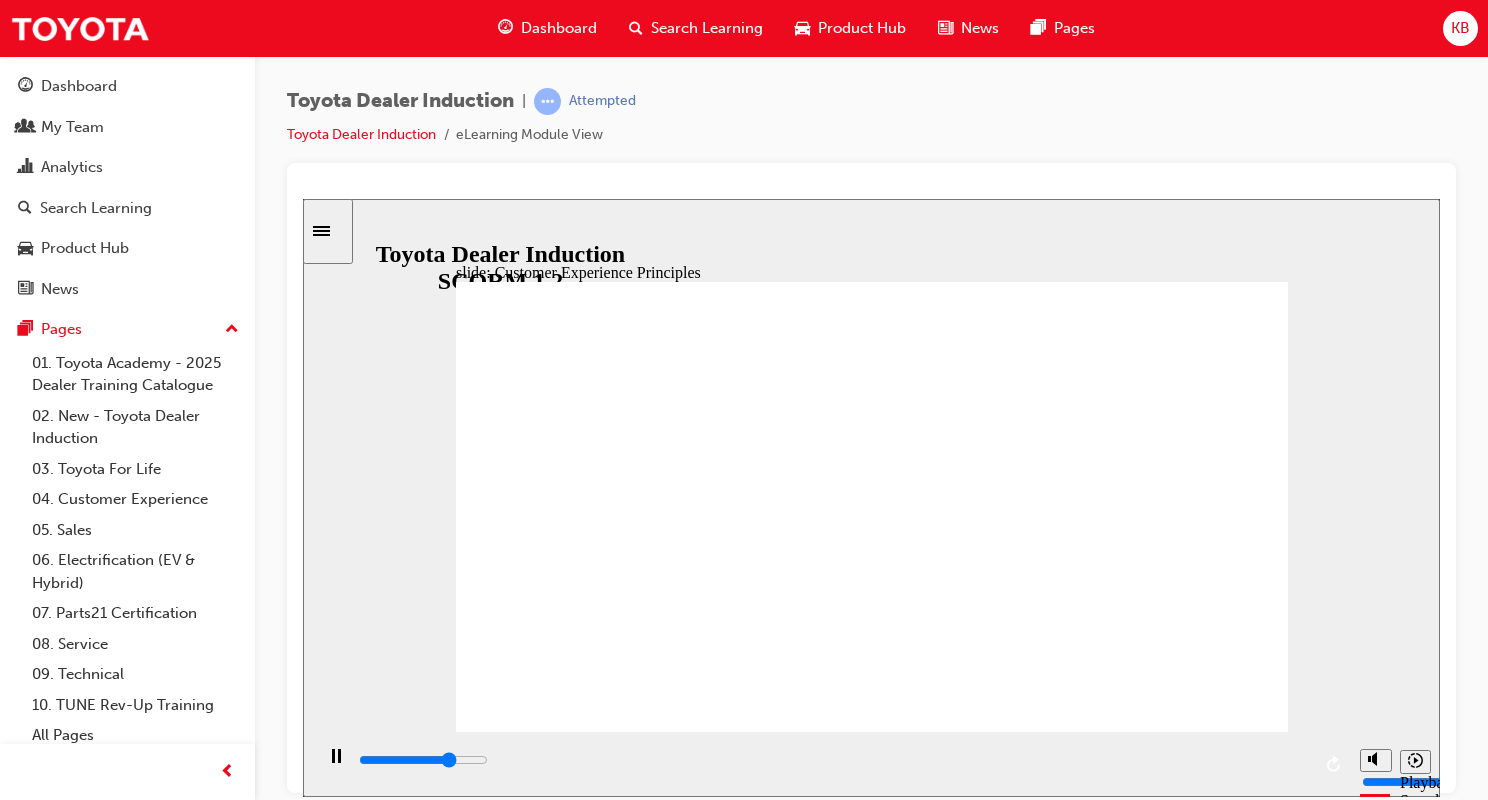 click 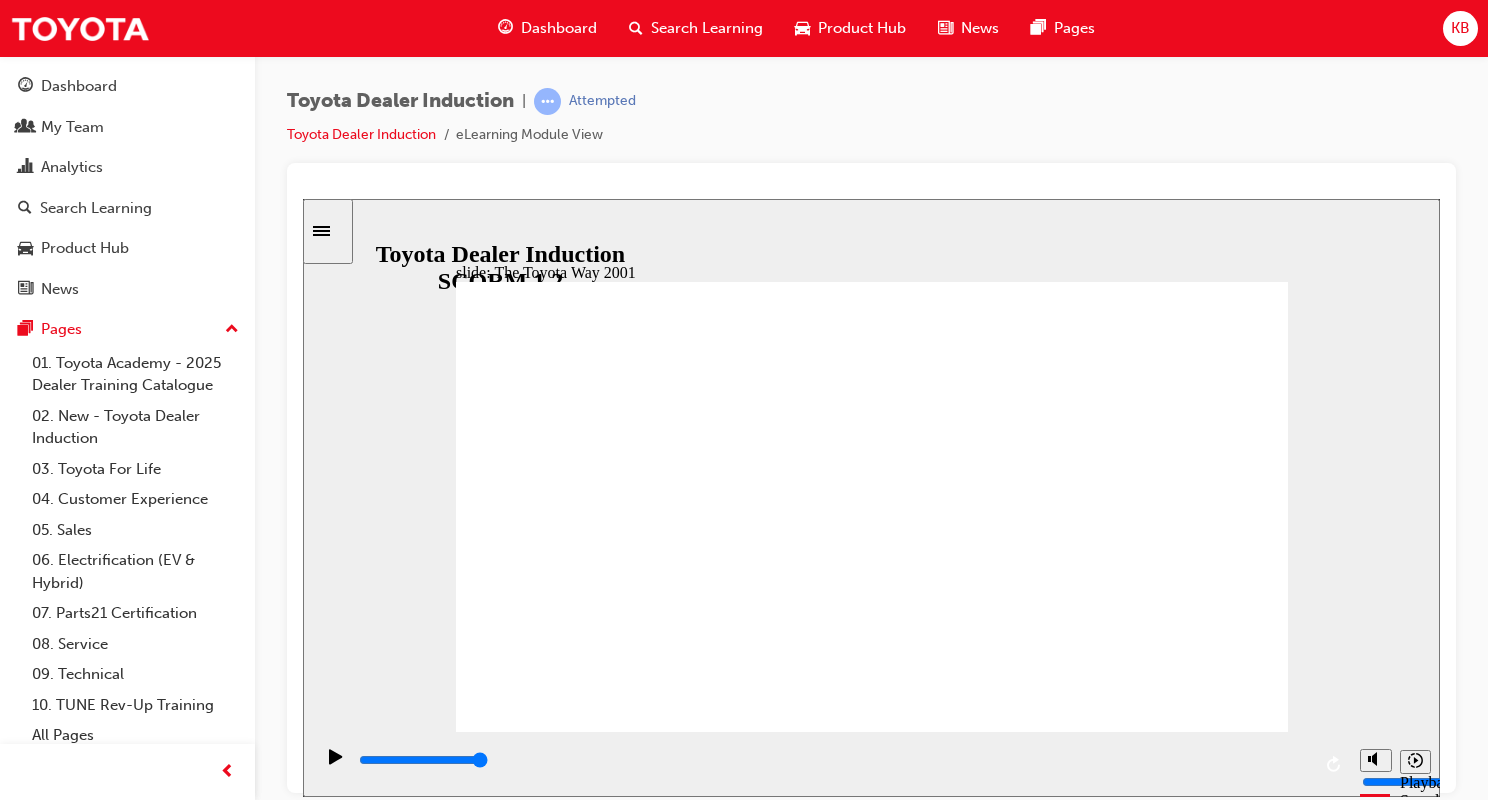 click 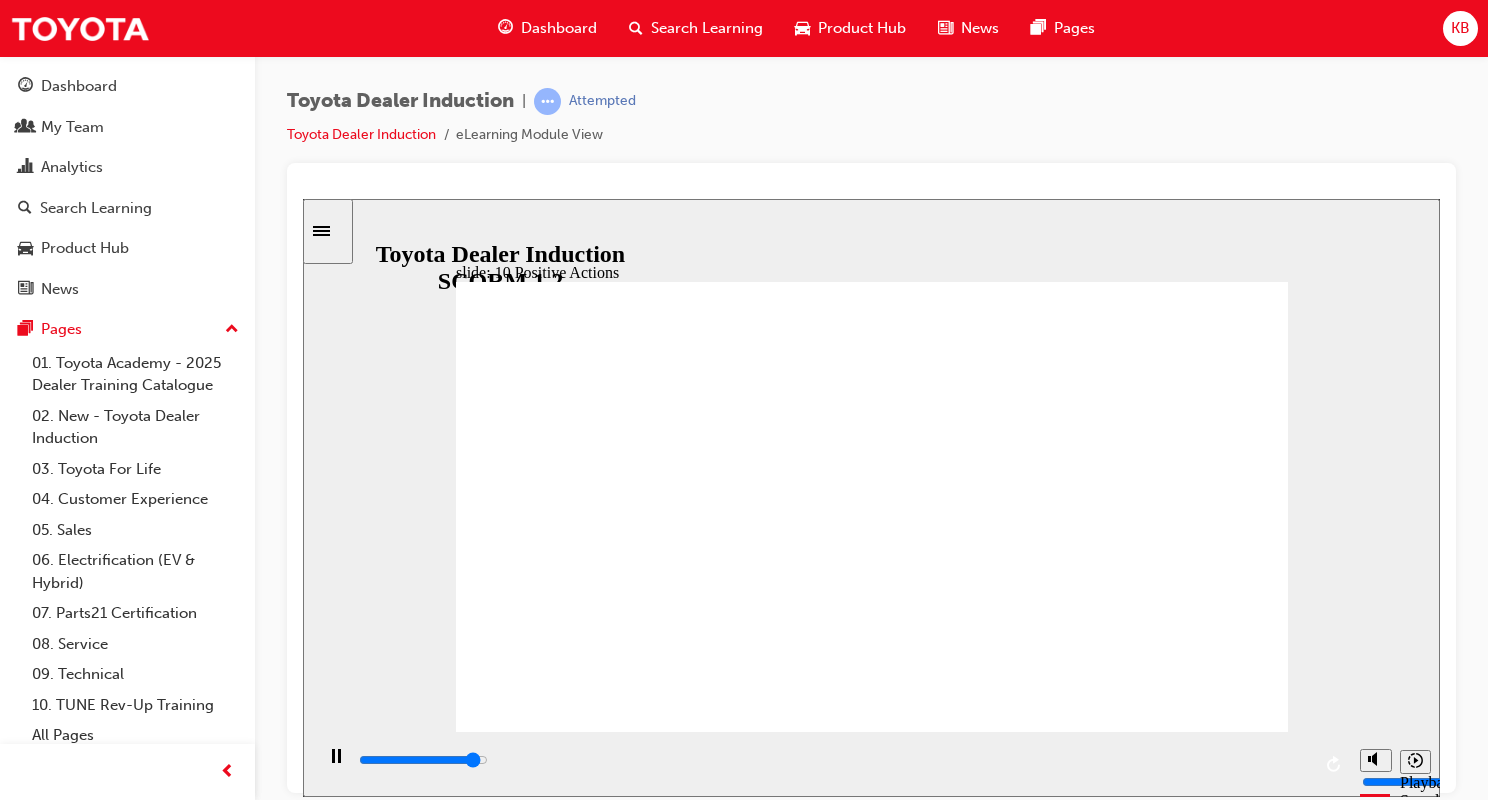 click 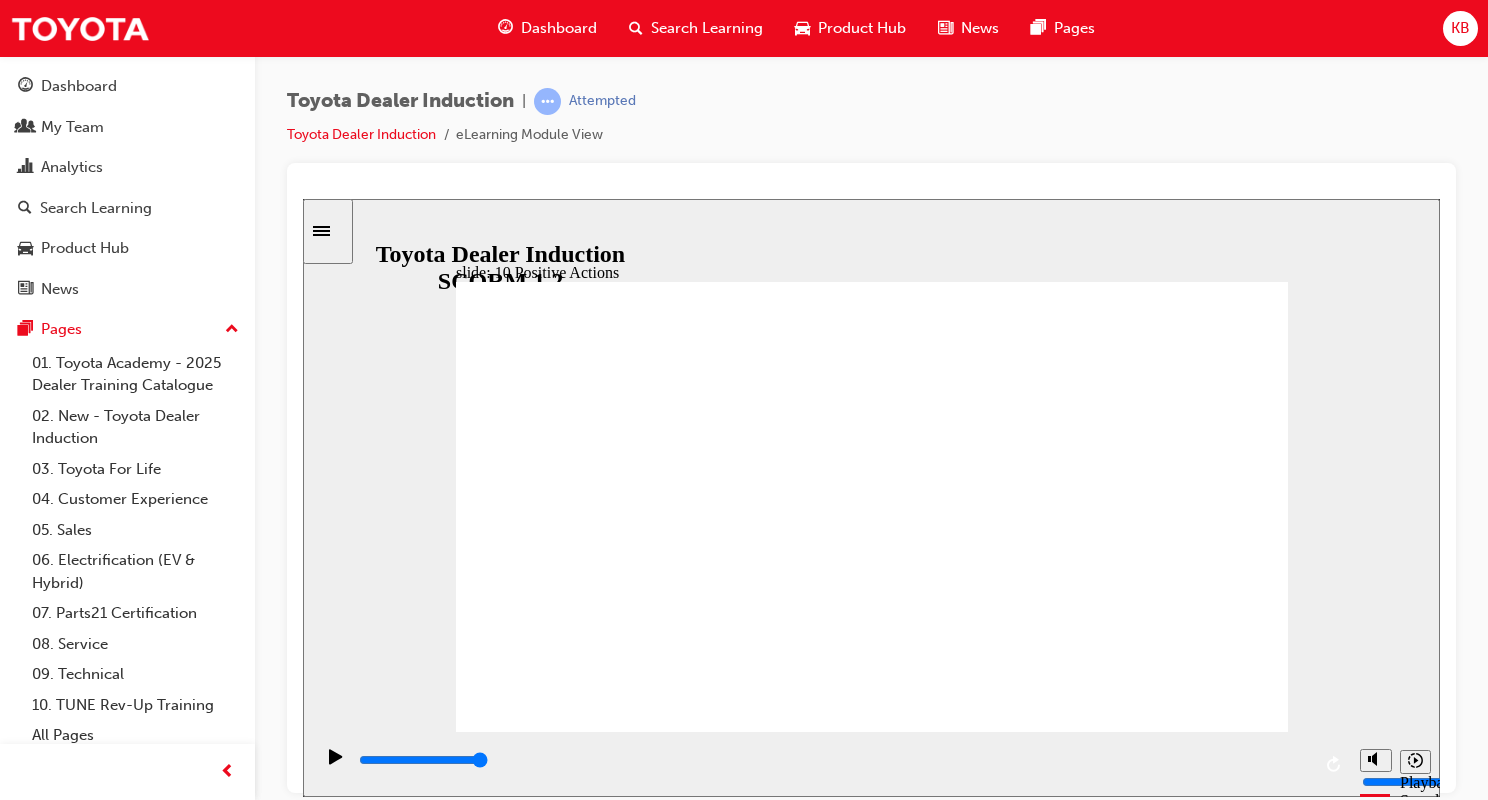 drag, startPoint x: 1269, startPoint y: 279, endPoint x: 1253, endPoint y: 277, distance: 16.124516 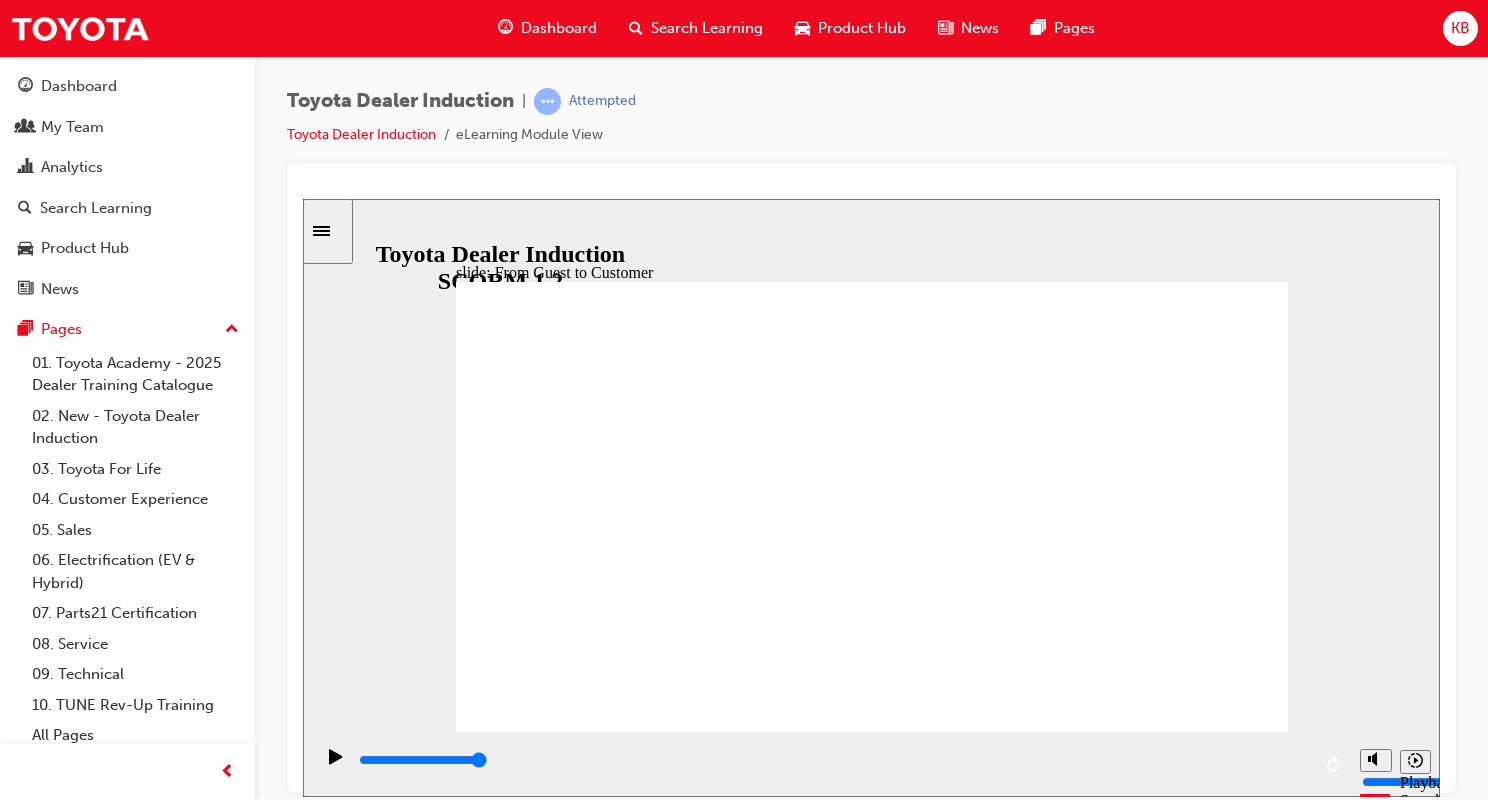 click 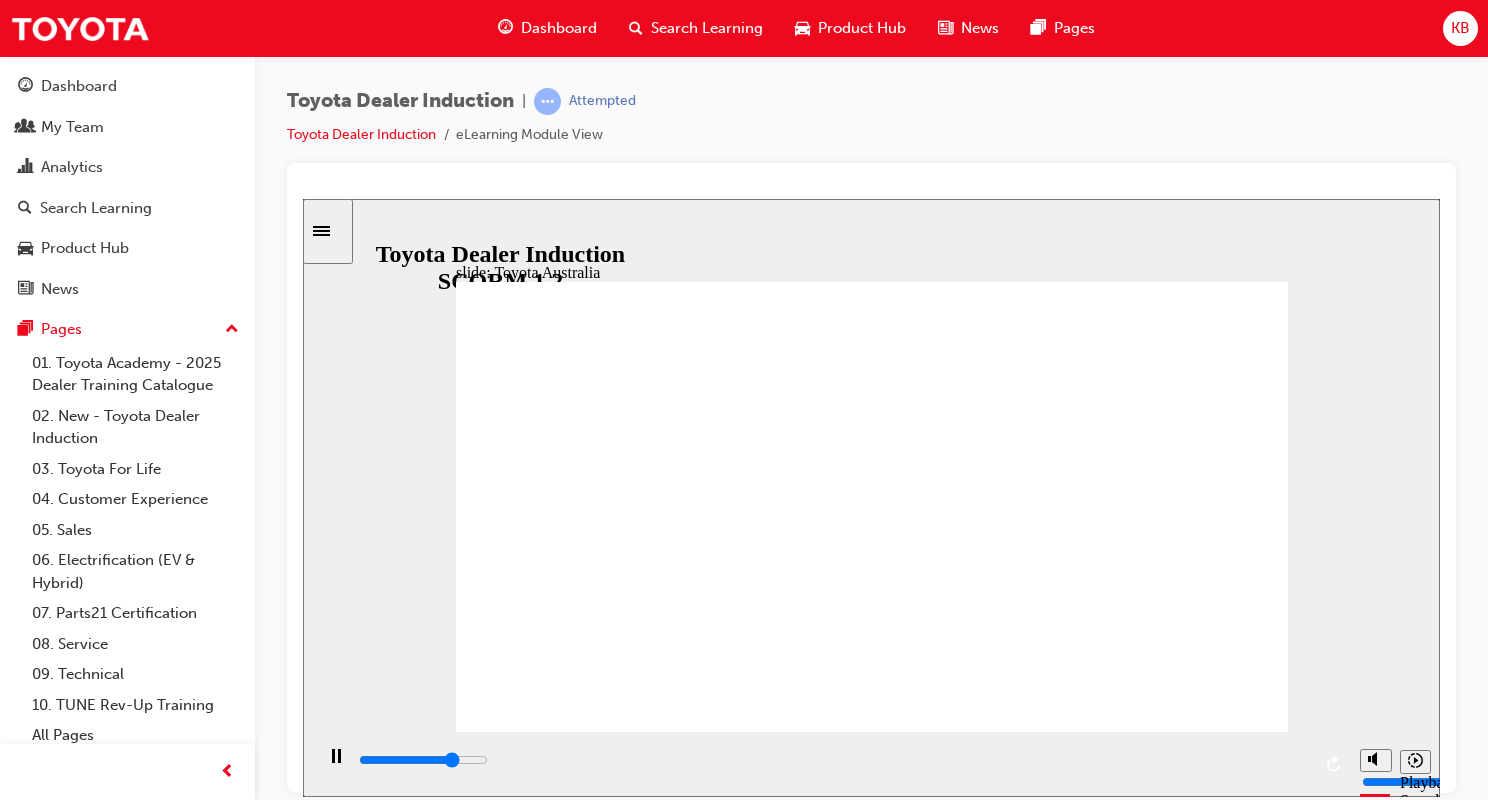 click 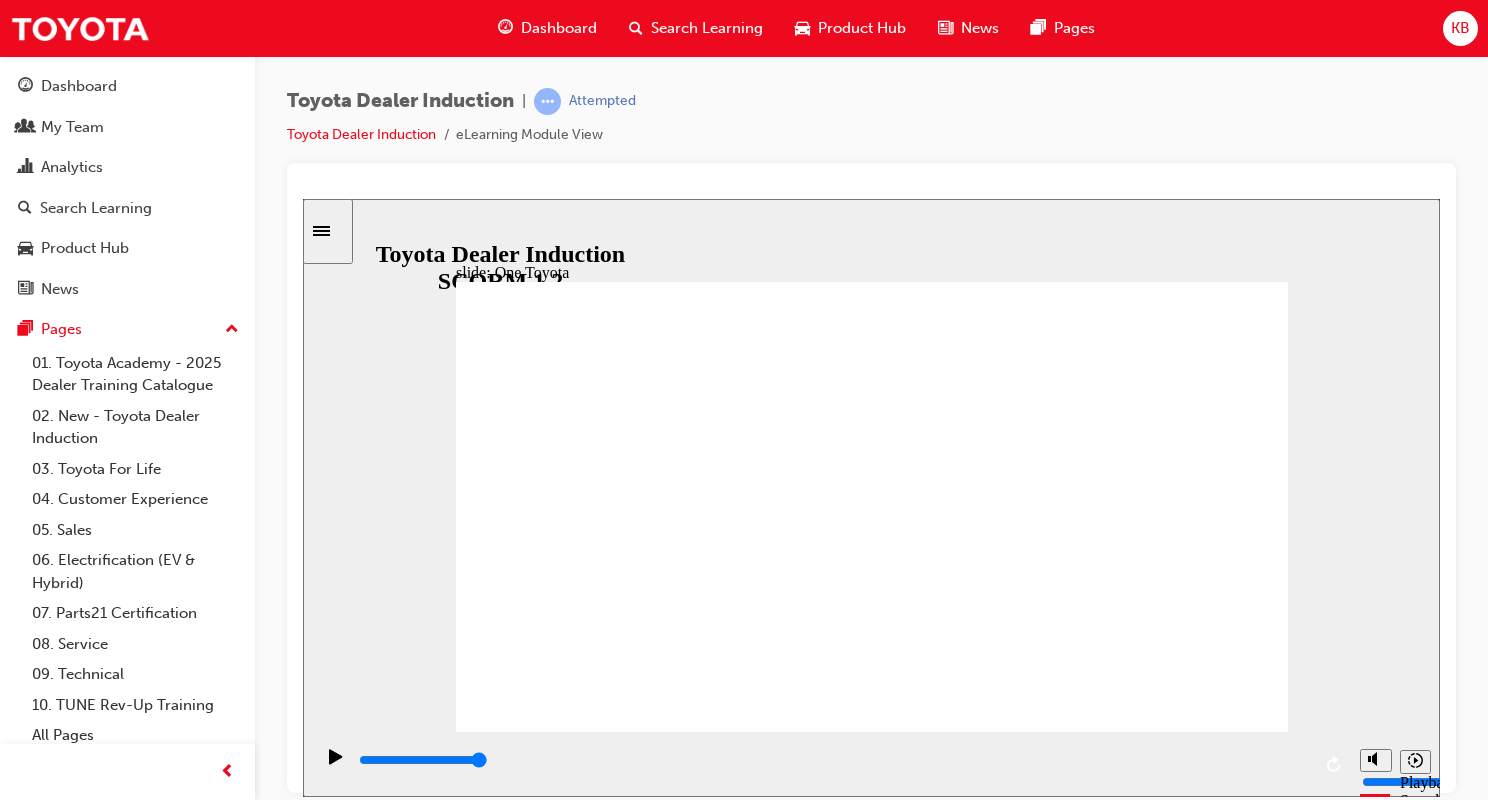 click 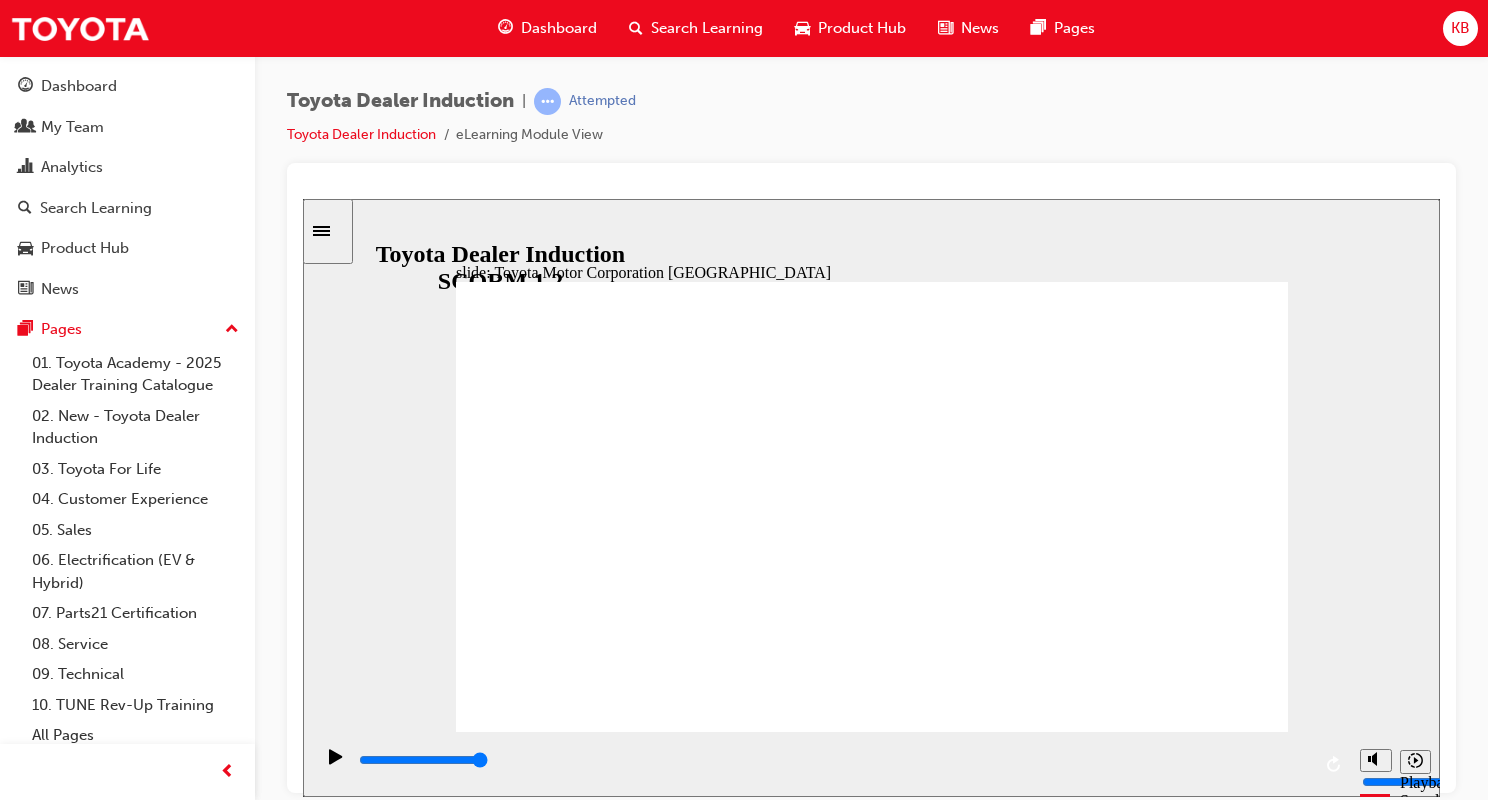 click 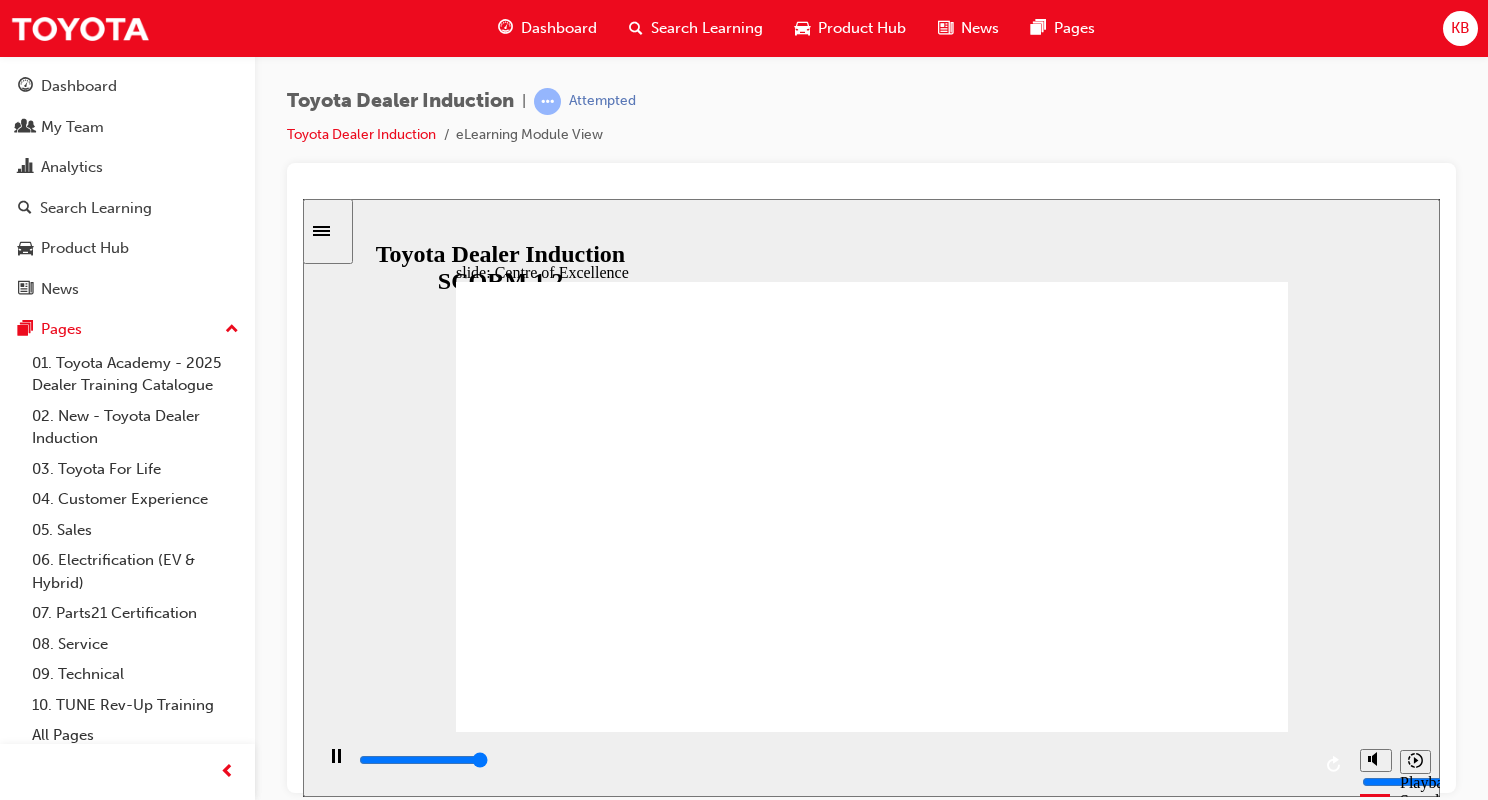 type on "15300" 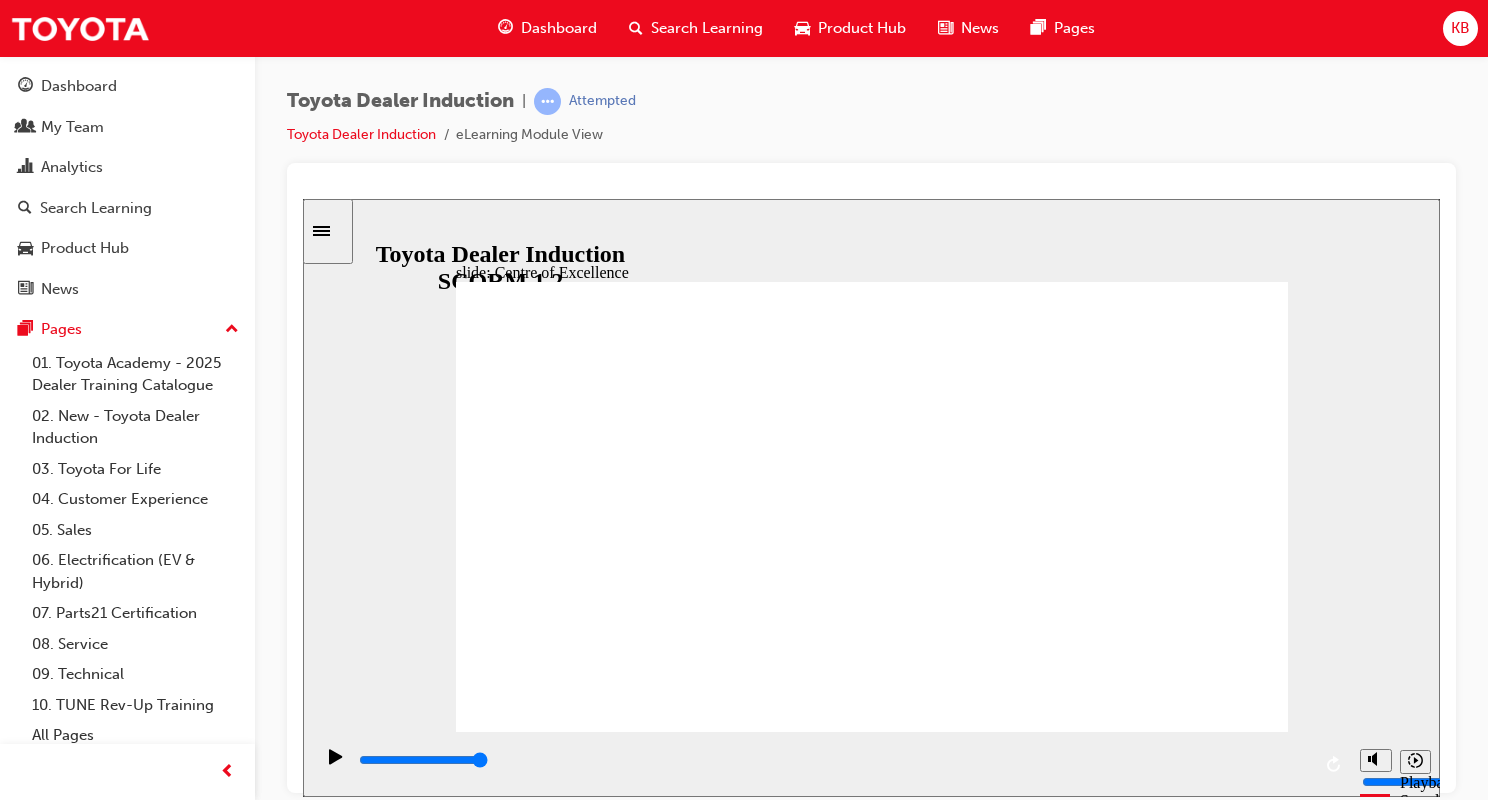 click 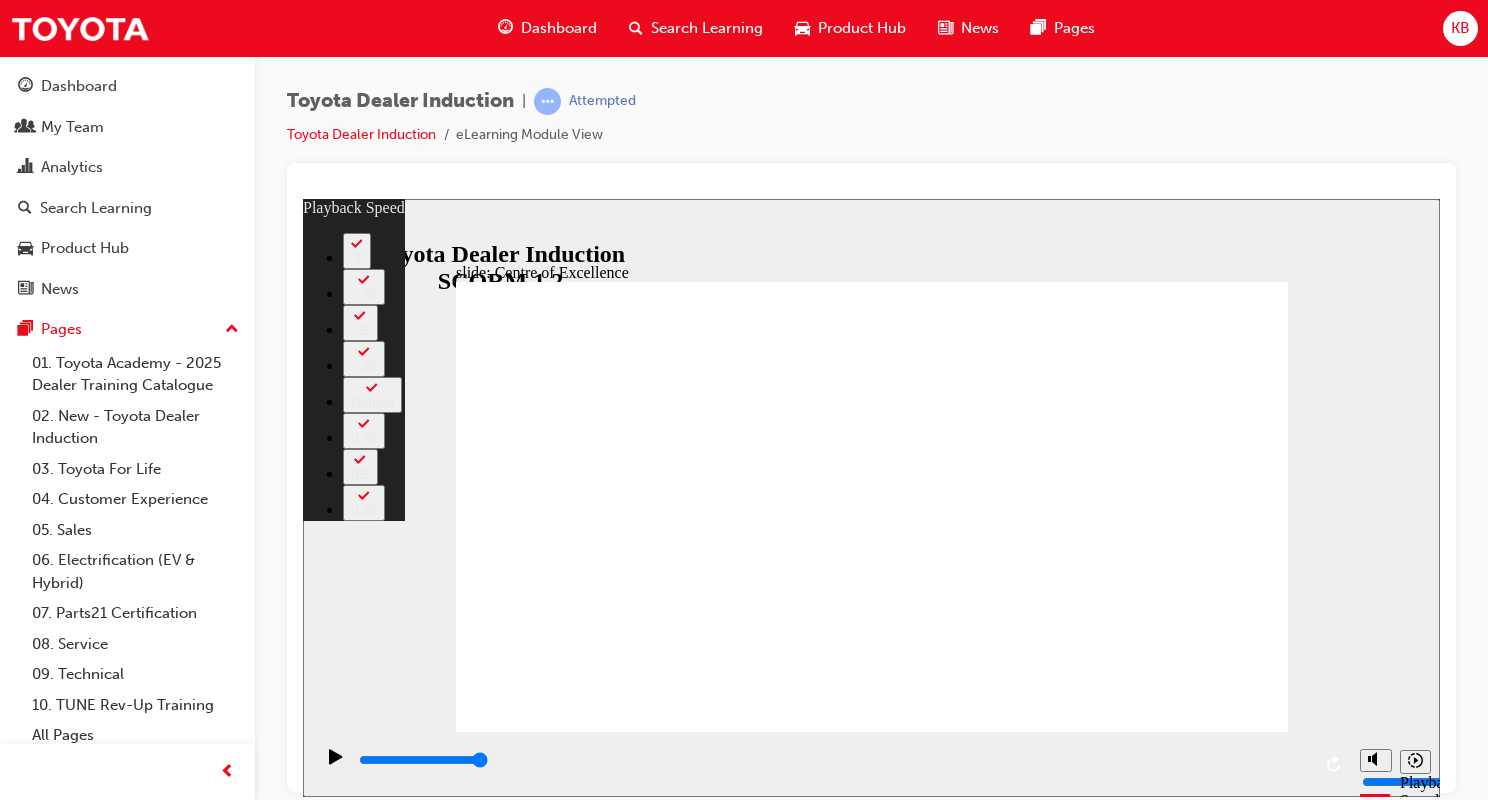 click 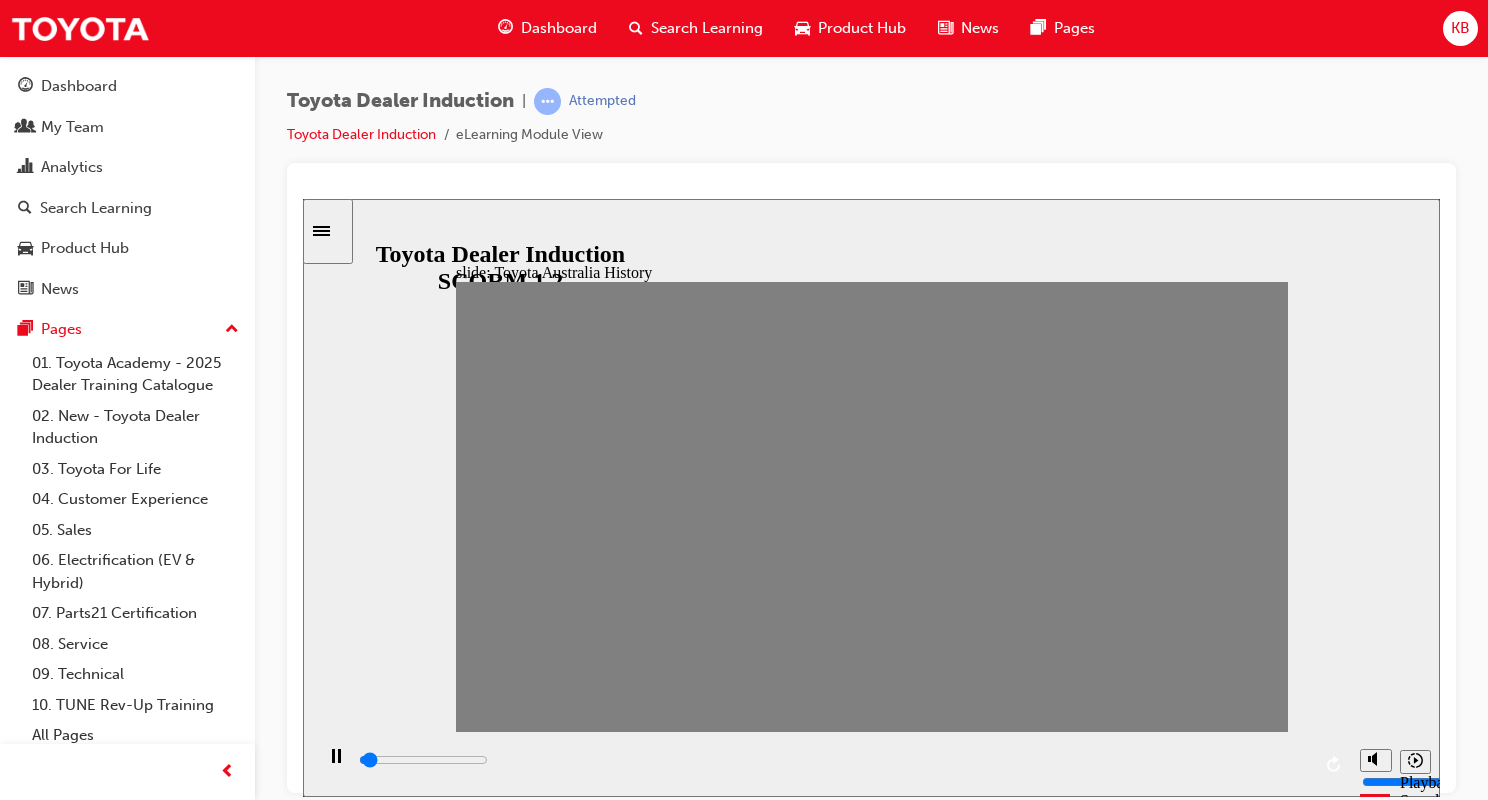 drag, startPoint x: 468, startPoint y: 507, endPoint x: 517, endPoint y: 516, distance: 49.819675 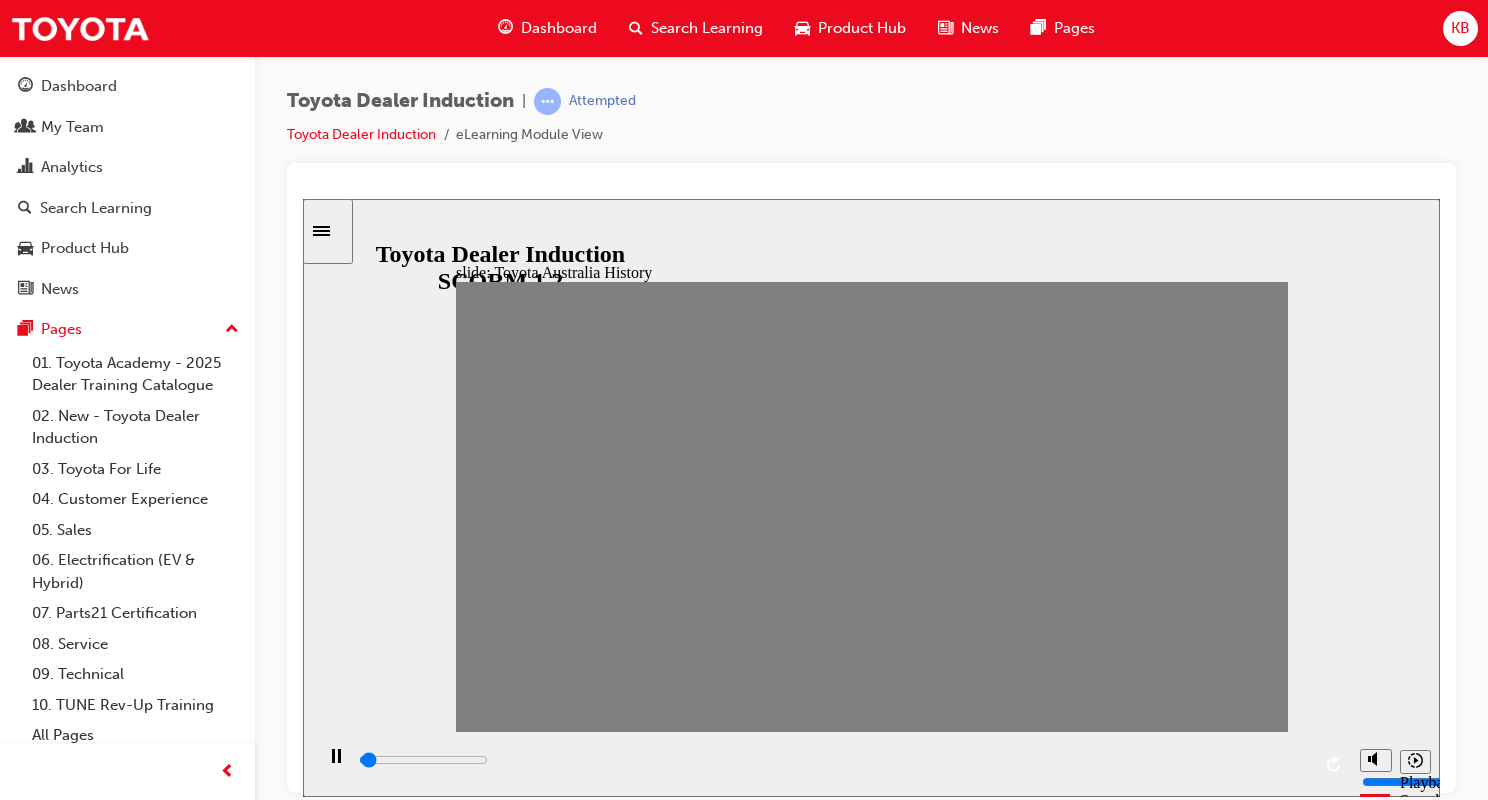 drag, startPoint x: 520, startPoint y: 515, endPoint x: 563, endPoint y: 513, distance: 43.046486 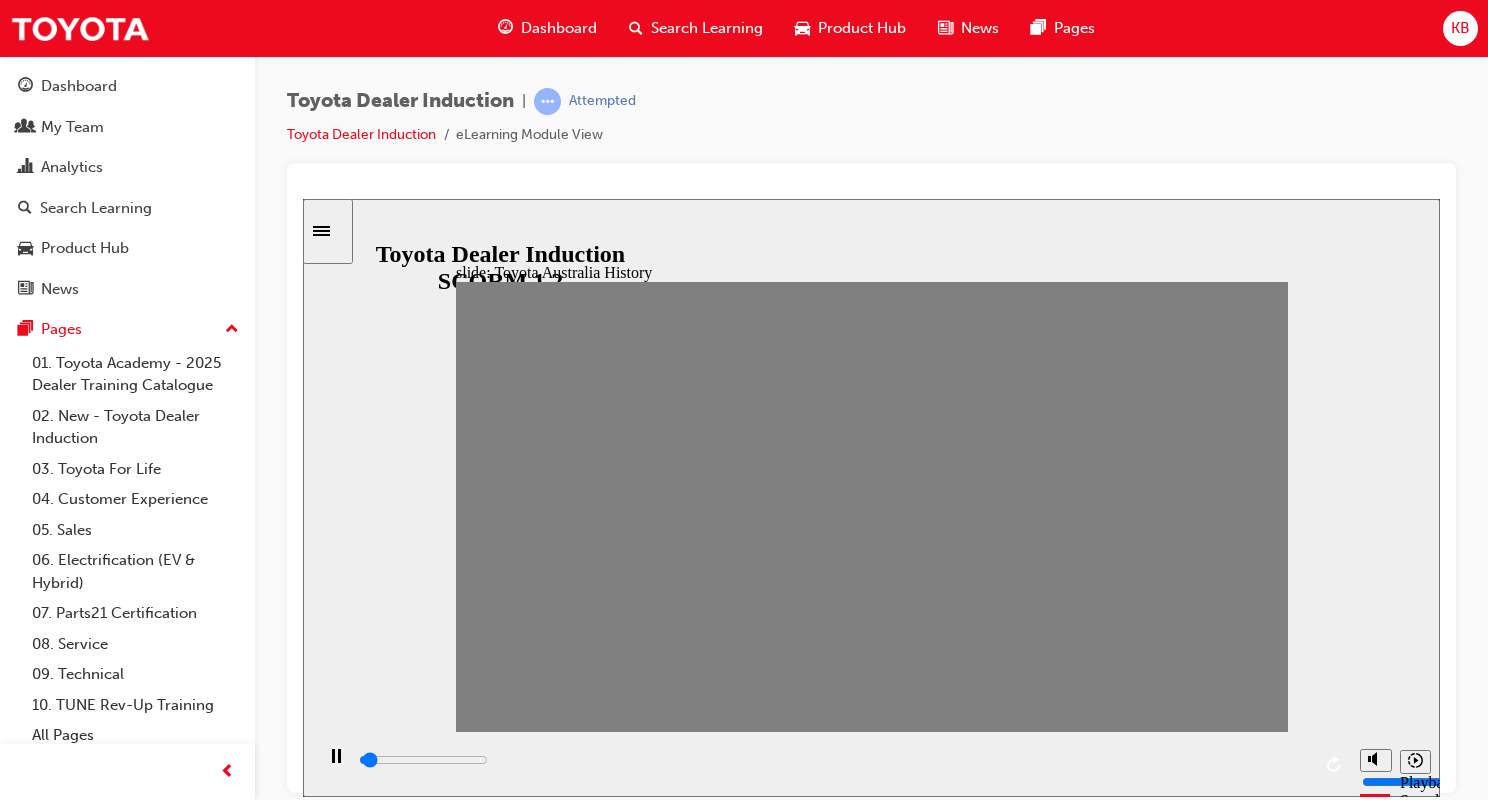 drag, startPoint x: 559, startPoint y: 518, endPoint x: 597, endPoint y: 519, distance: 38.013157 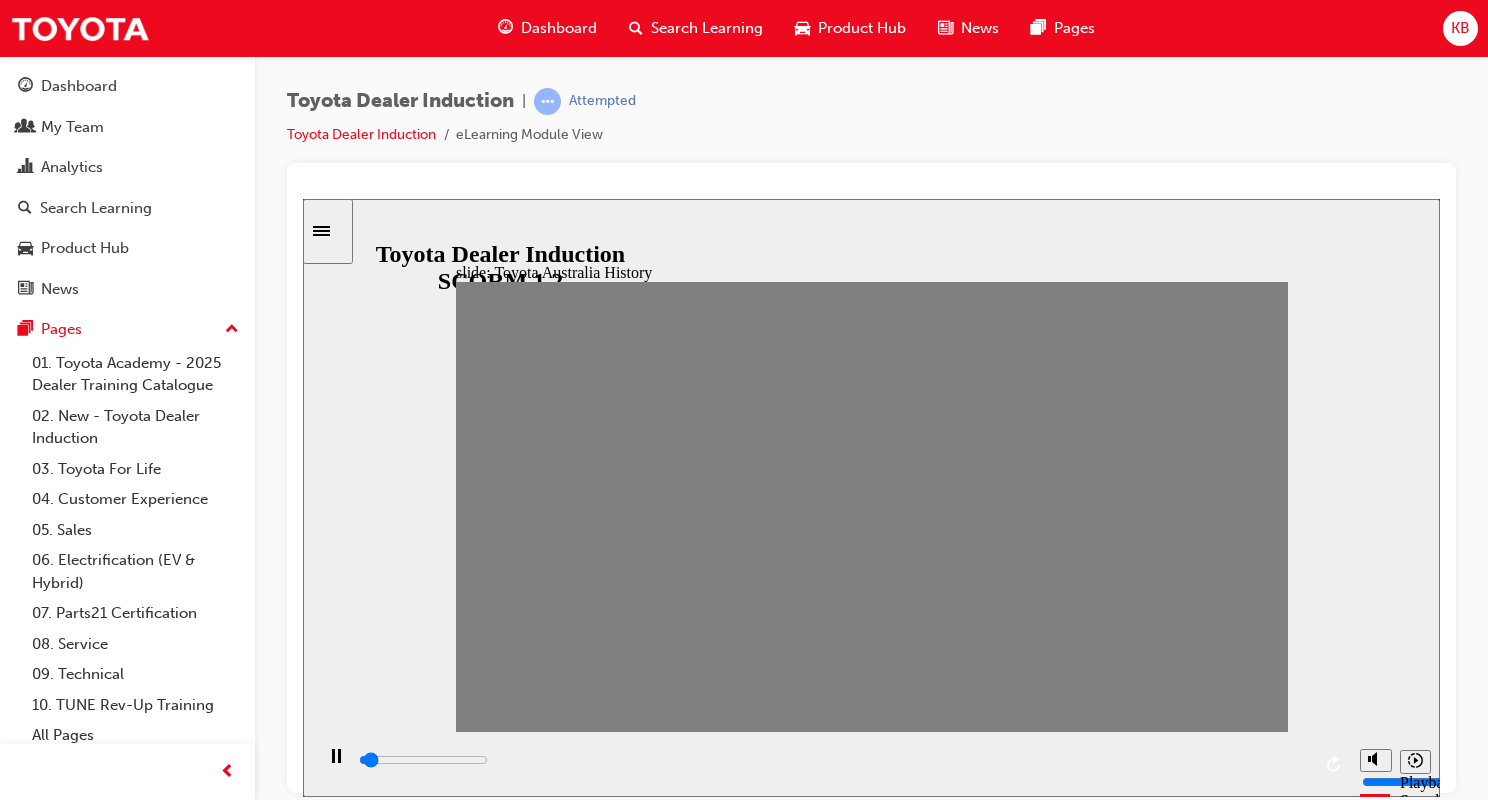 drag, startPoint x: 597, startPoint y: 519, endPoint x: 630, endPoint y: 520, distance: 33.01515 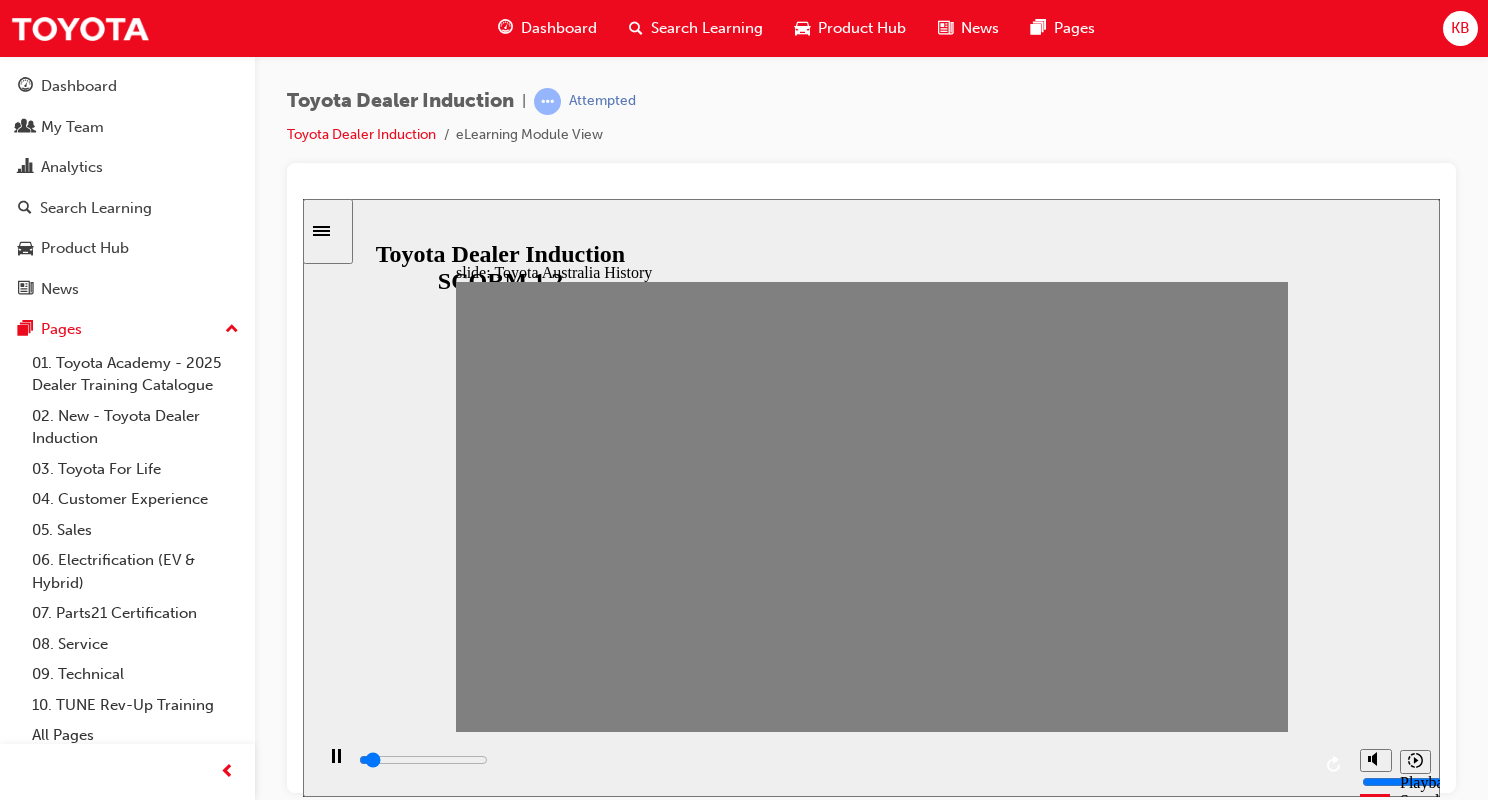 drag, startPoint x: 630, startPoint y: 520, endPoint x: 664, endPoint y: 522, distance: 34.058773 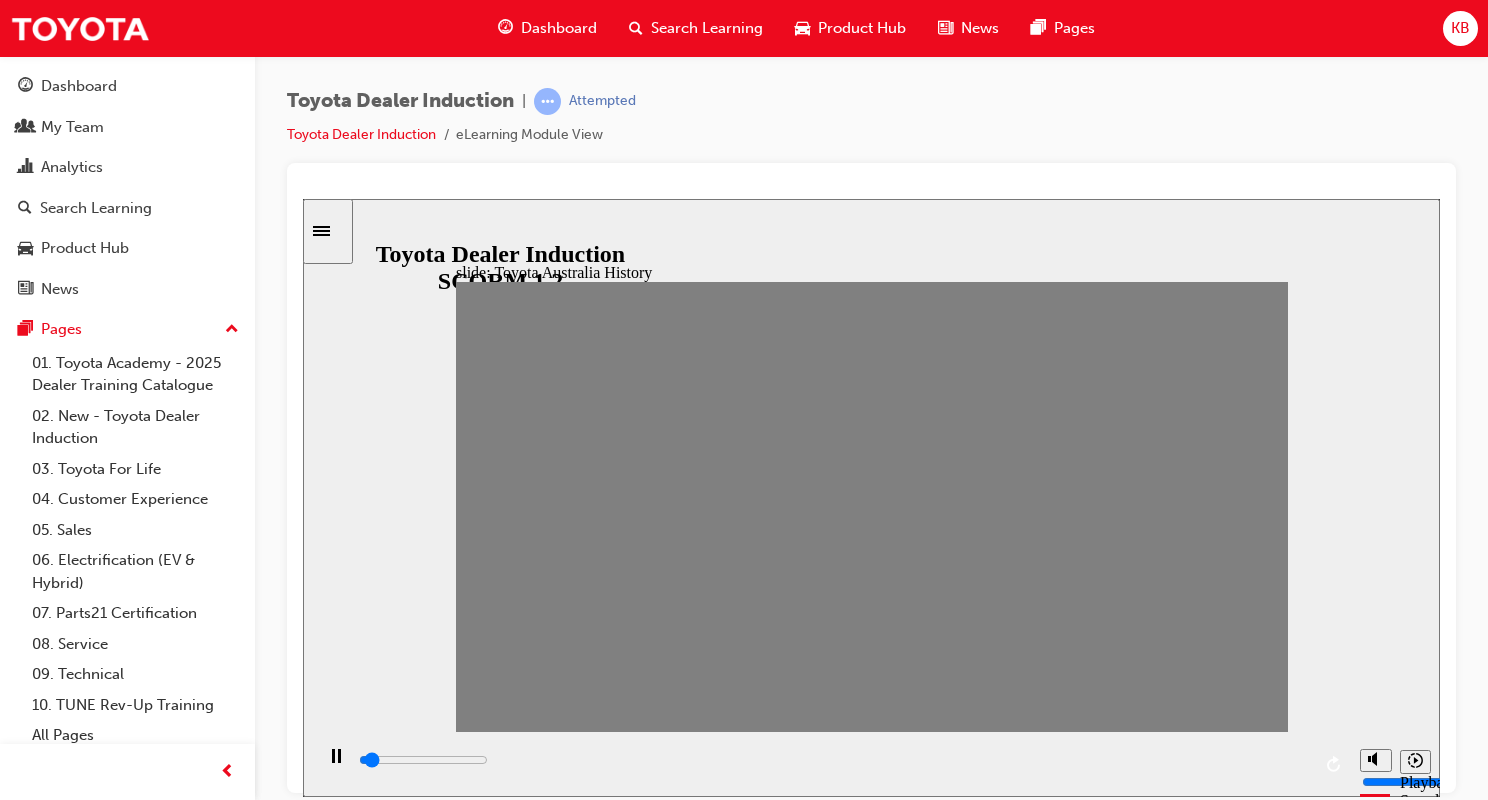 drag, startPoint x: 664, startPoint y: 510, endPoint x: 702, endPoint y: 514, distance: 38.209946 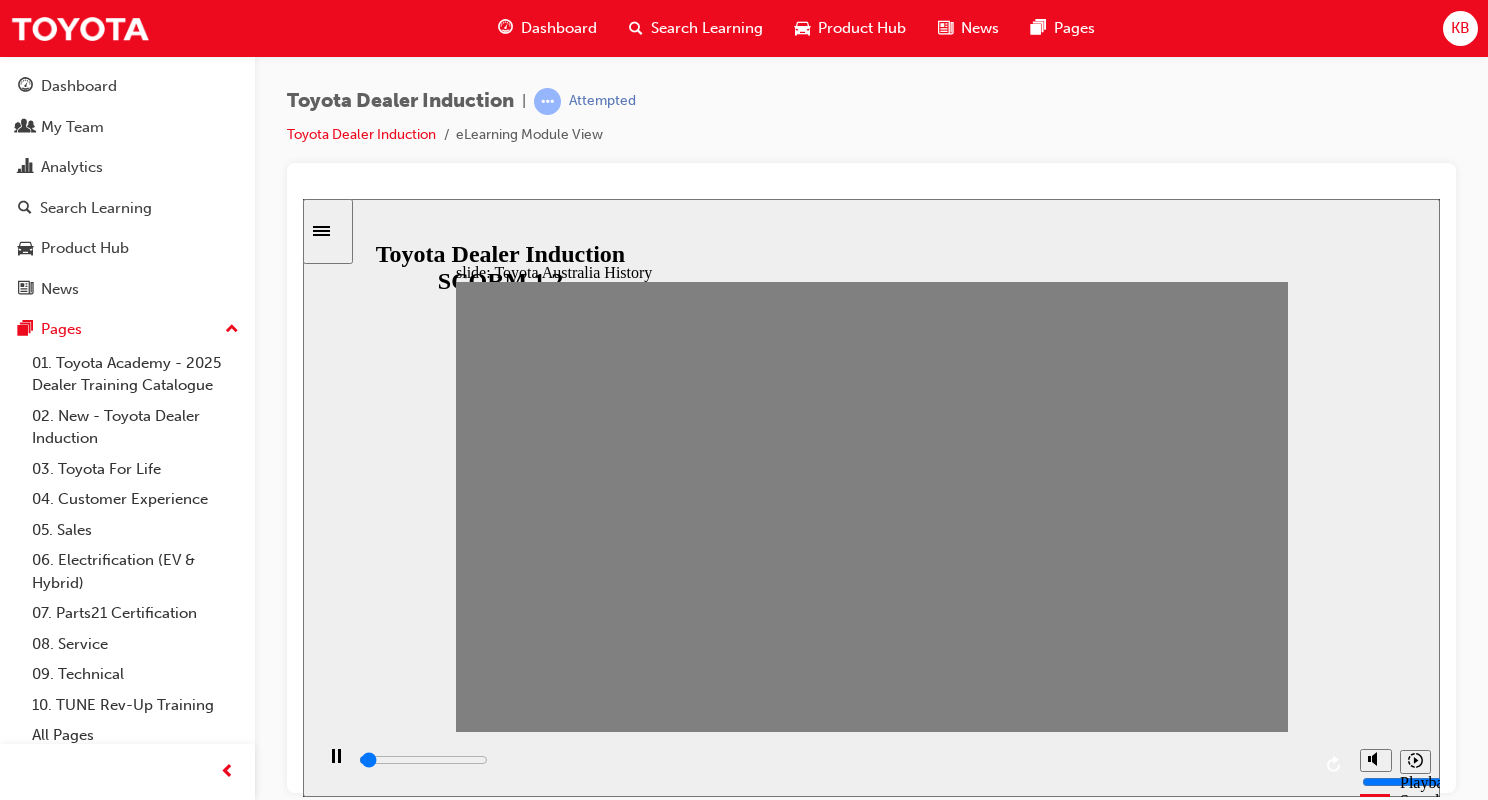 drag, startPoint x: 720, startPoint y: 516, endPoint x: 740, endPoint y: 518, distance: 20.09975 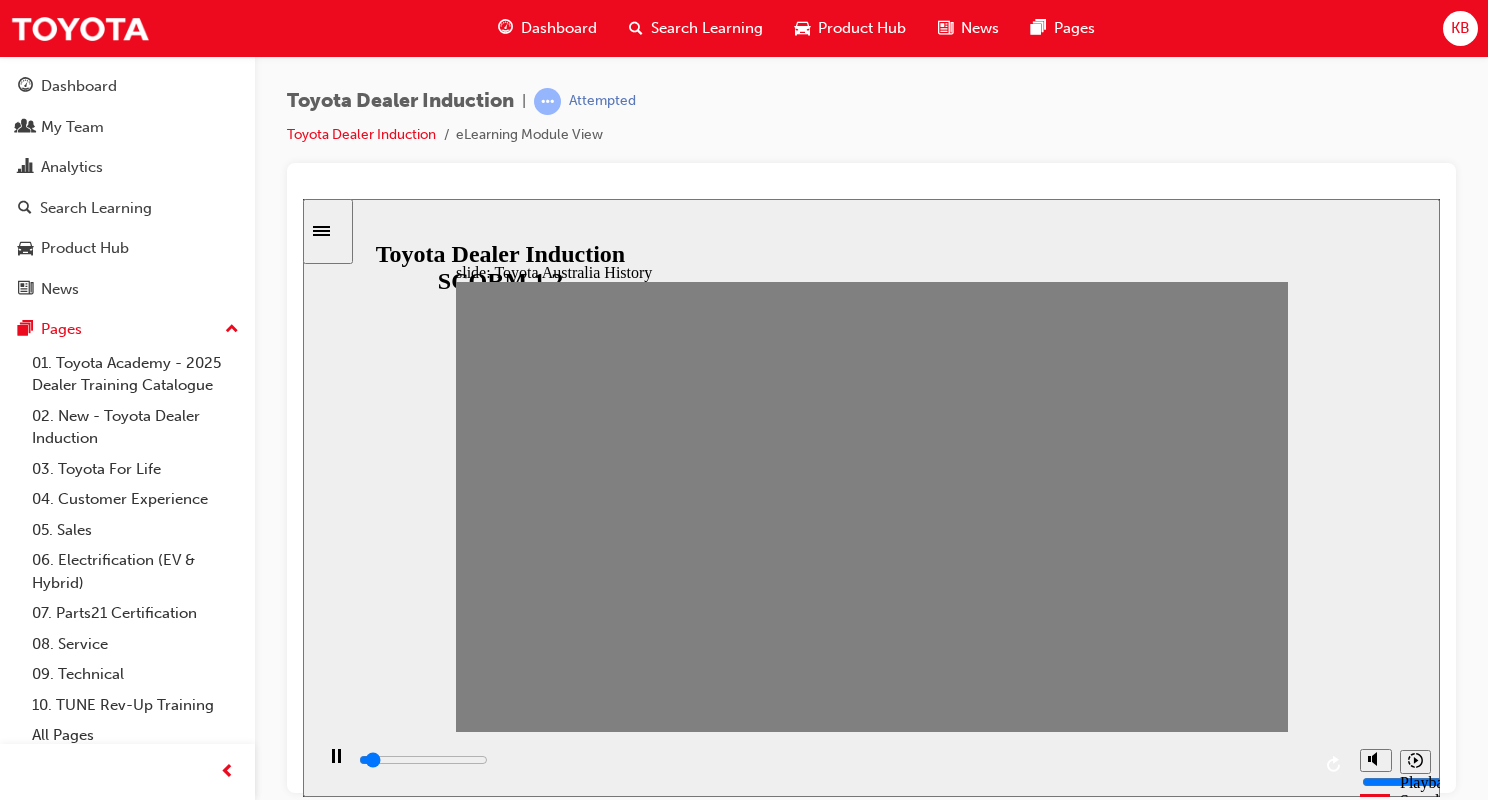 drag, startPoint x: 741, startPoint y: 515, endPoint x: 772, endPoint y: 505, distance: 32.572994 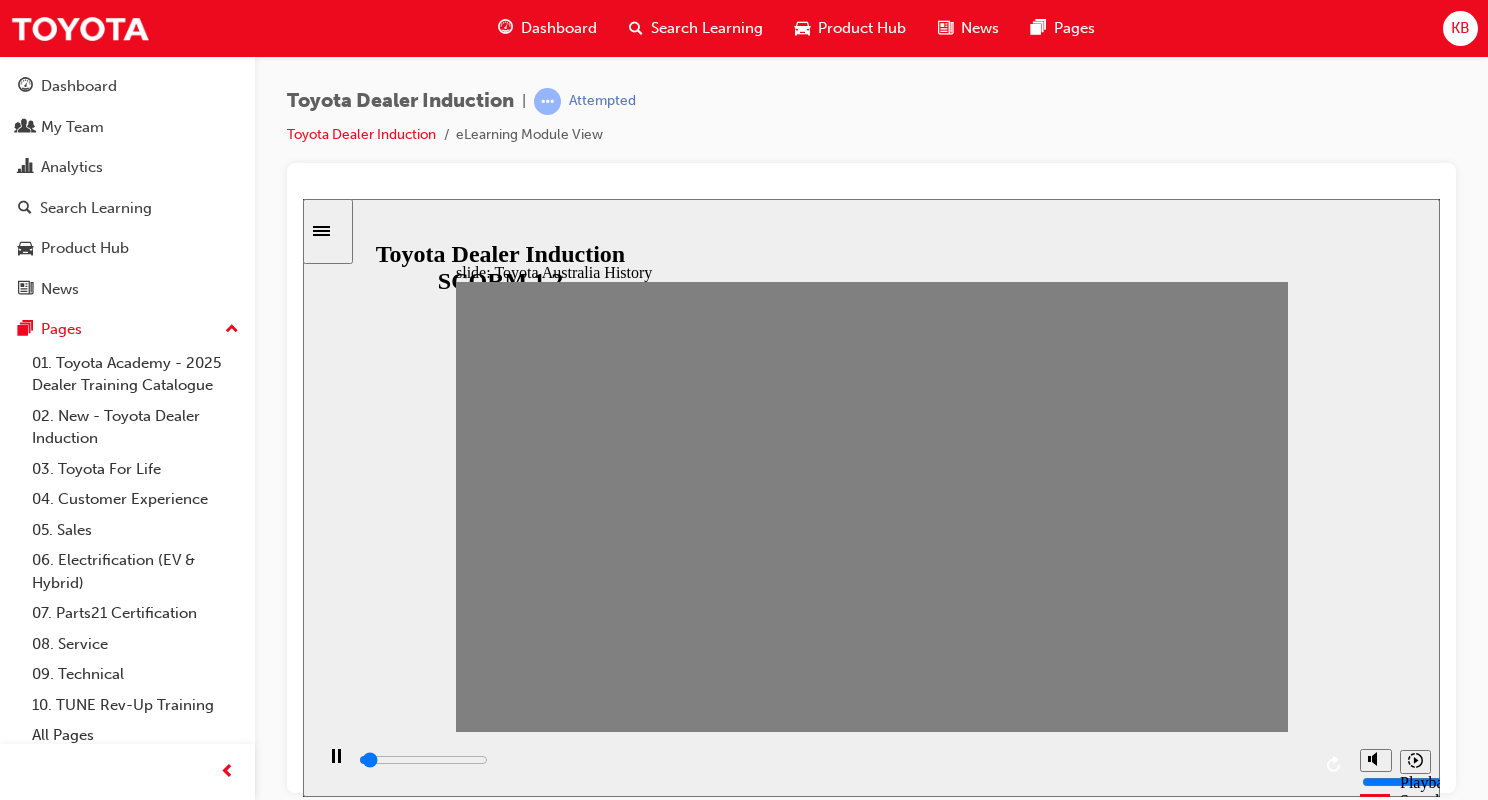 drag, startPoint x: 803, startPoint y: 516, endPoint x: 834, endPoint y: 516, distance: 31 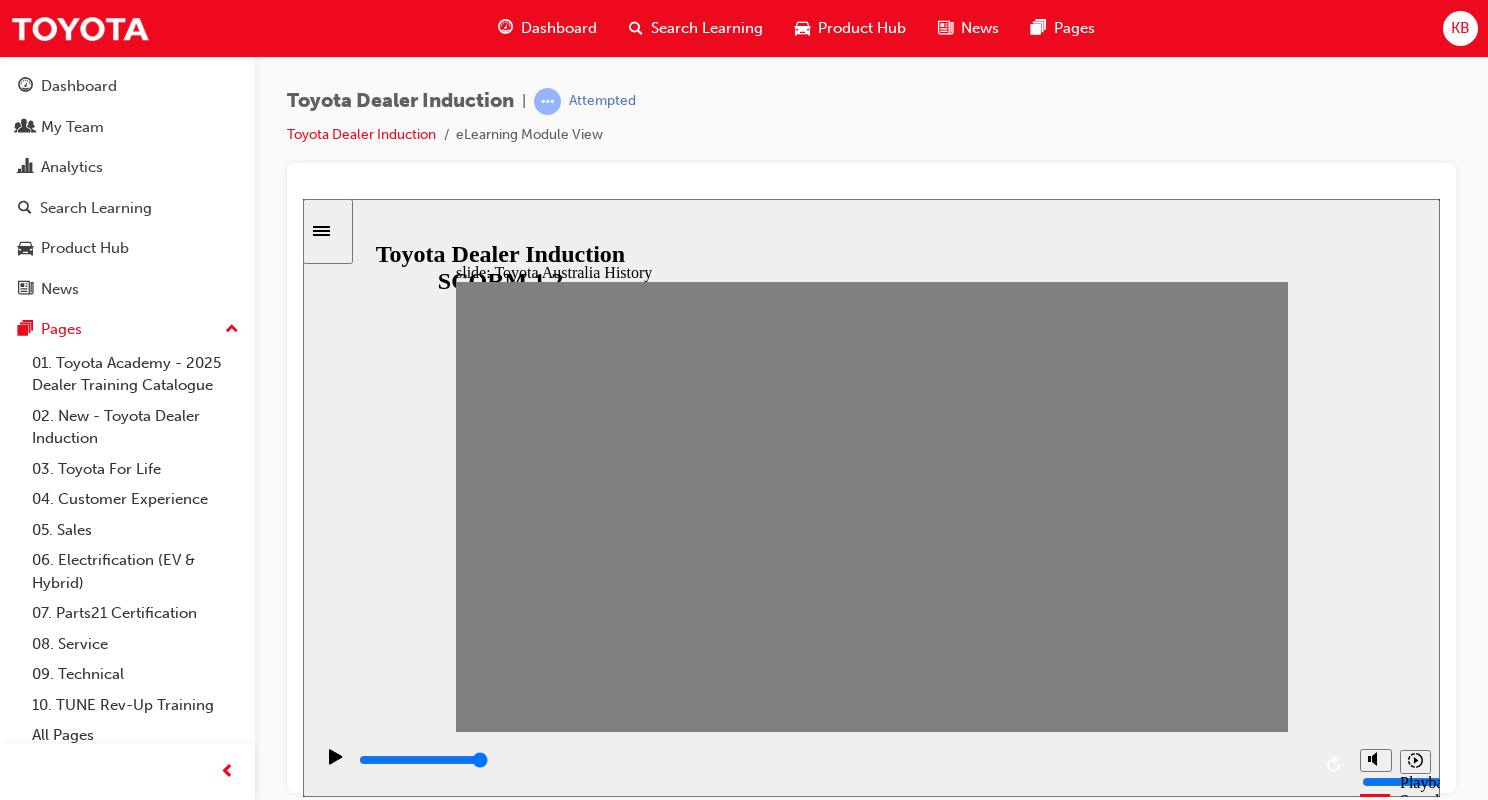 drag, startPoint x: 834, startPoint y: 516, endPoint x: 860, endPoint y: 514, distance: 26.076809 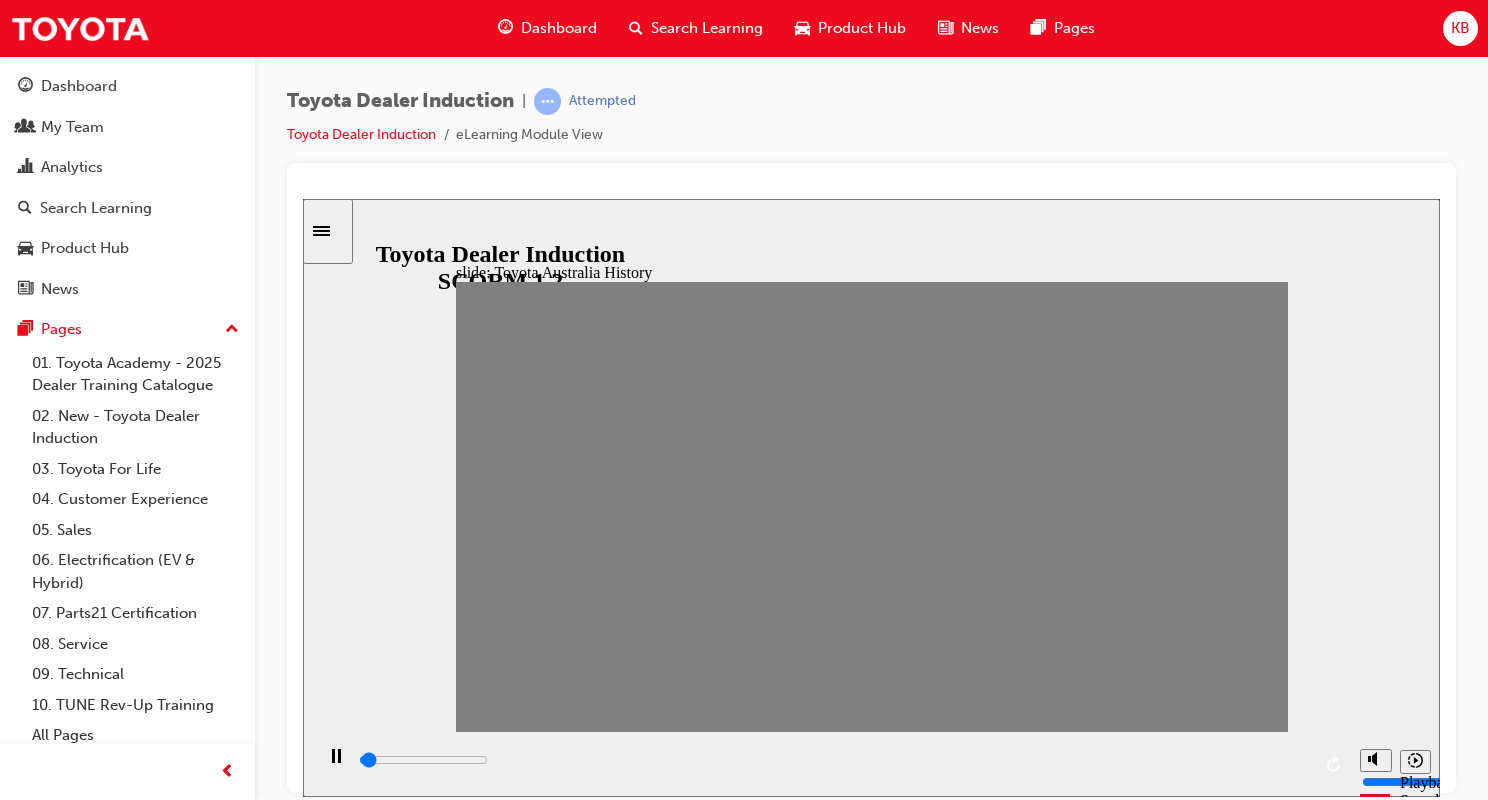 drag, startPoint x: 860, startPoint y: 514, endPoint x: 889, endPoint y: 514, distance: 29 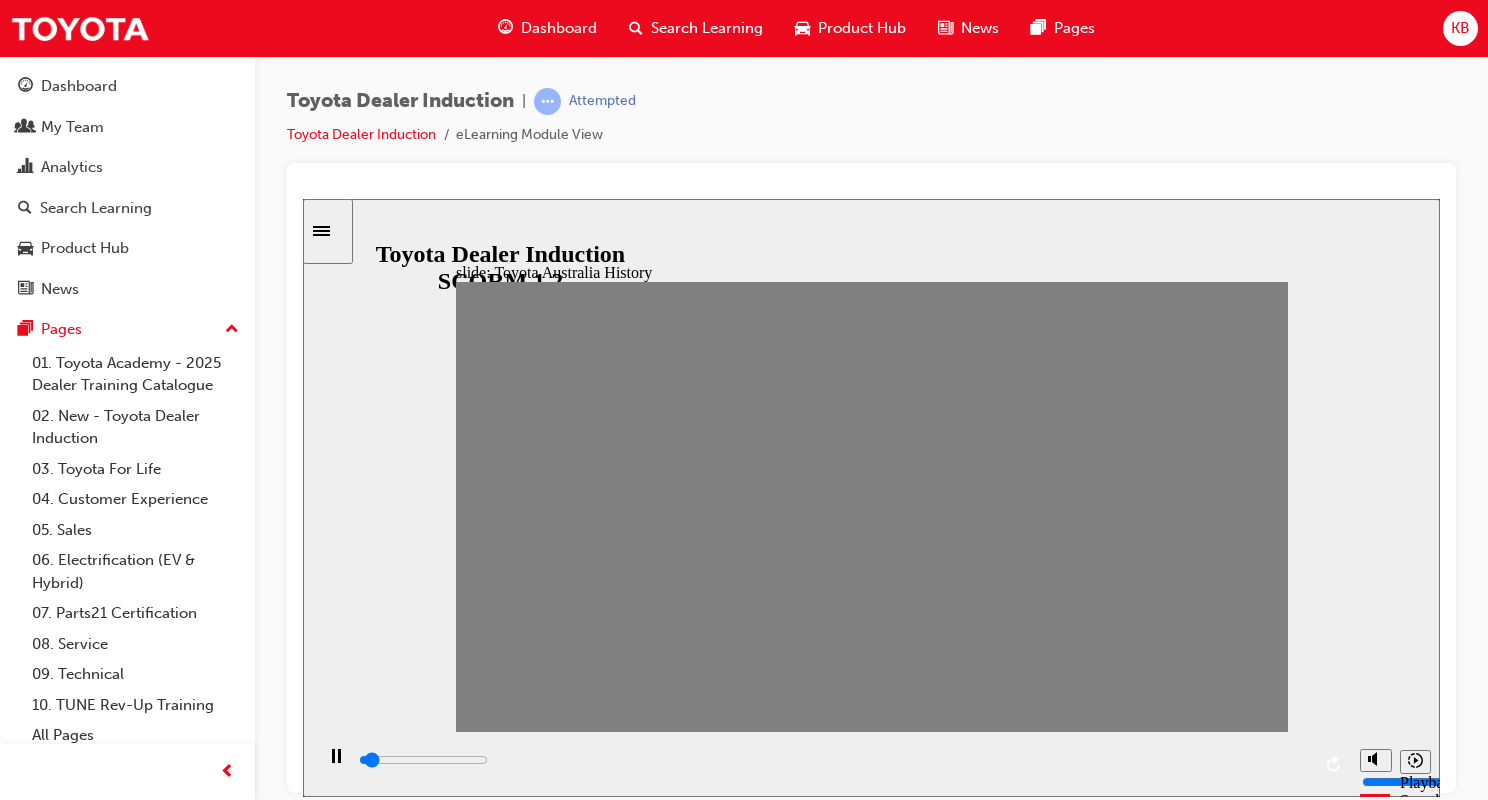 drag, startPoint x: 892, startPoint y: 513, endPoint x: 931, endPoint y: 515, distance: 39.051247 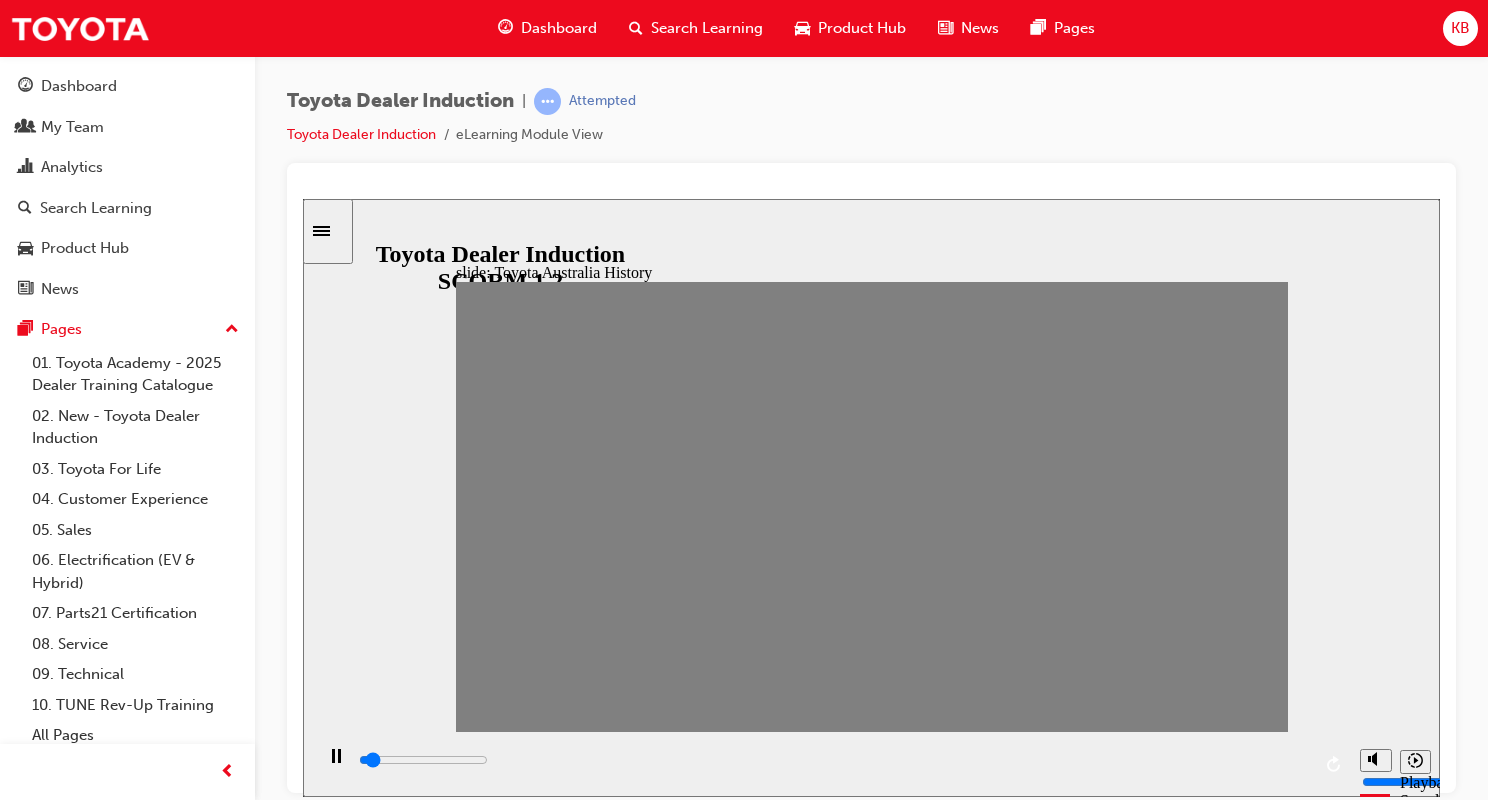 drag, startPoint x: 932, startPoint y: 515, endPoint x: 957, endPoint y: 517, distance: 25.079872 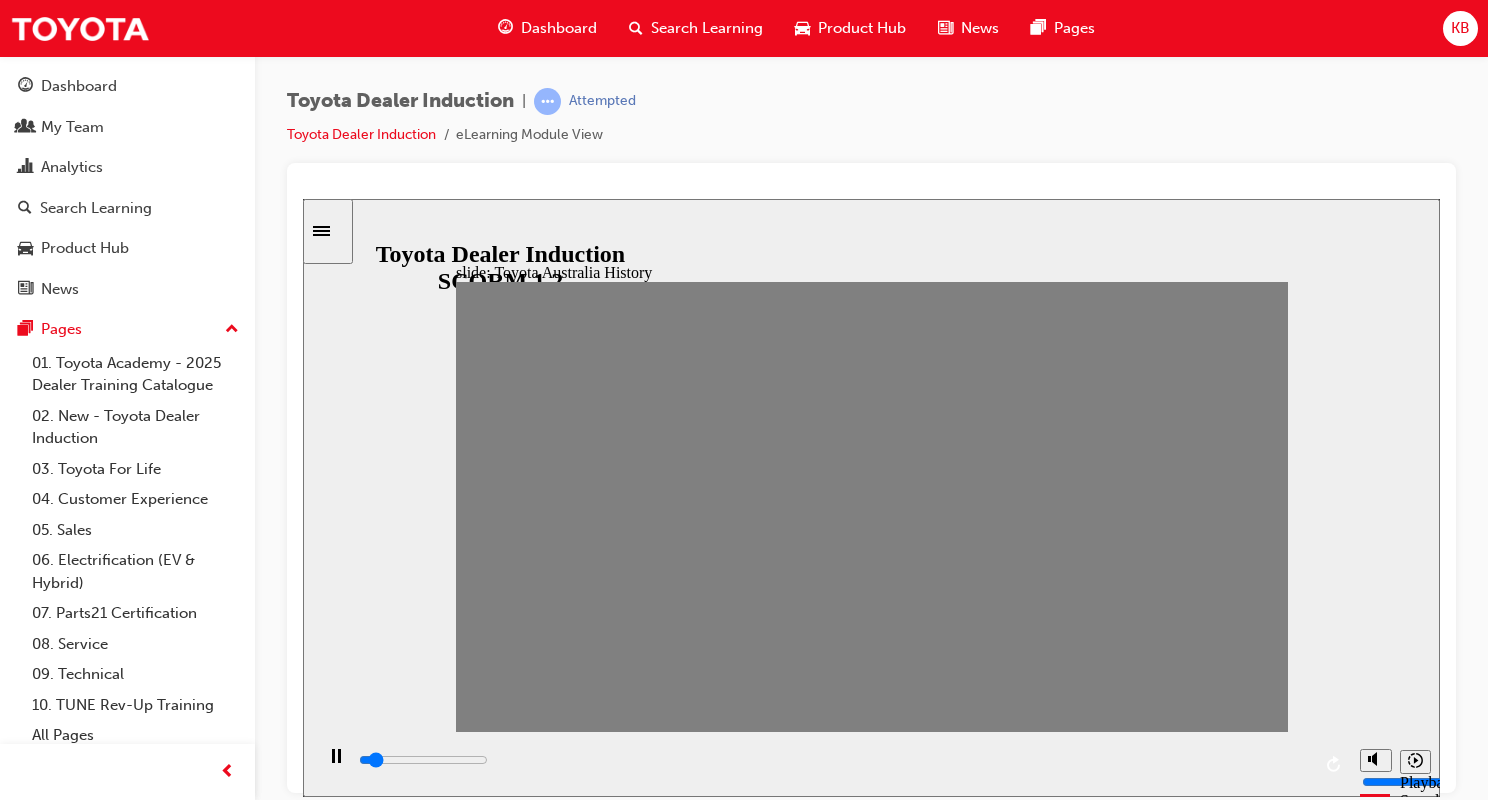 drag, startPoint x: 1022, startPoint y: 511, endPoint x: 1057, endPoint y: 518, distance: 35.69314 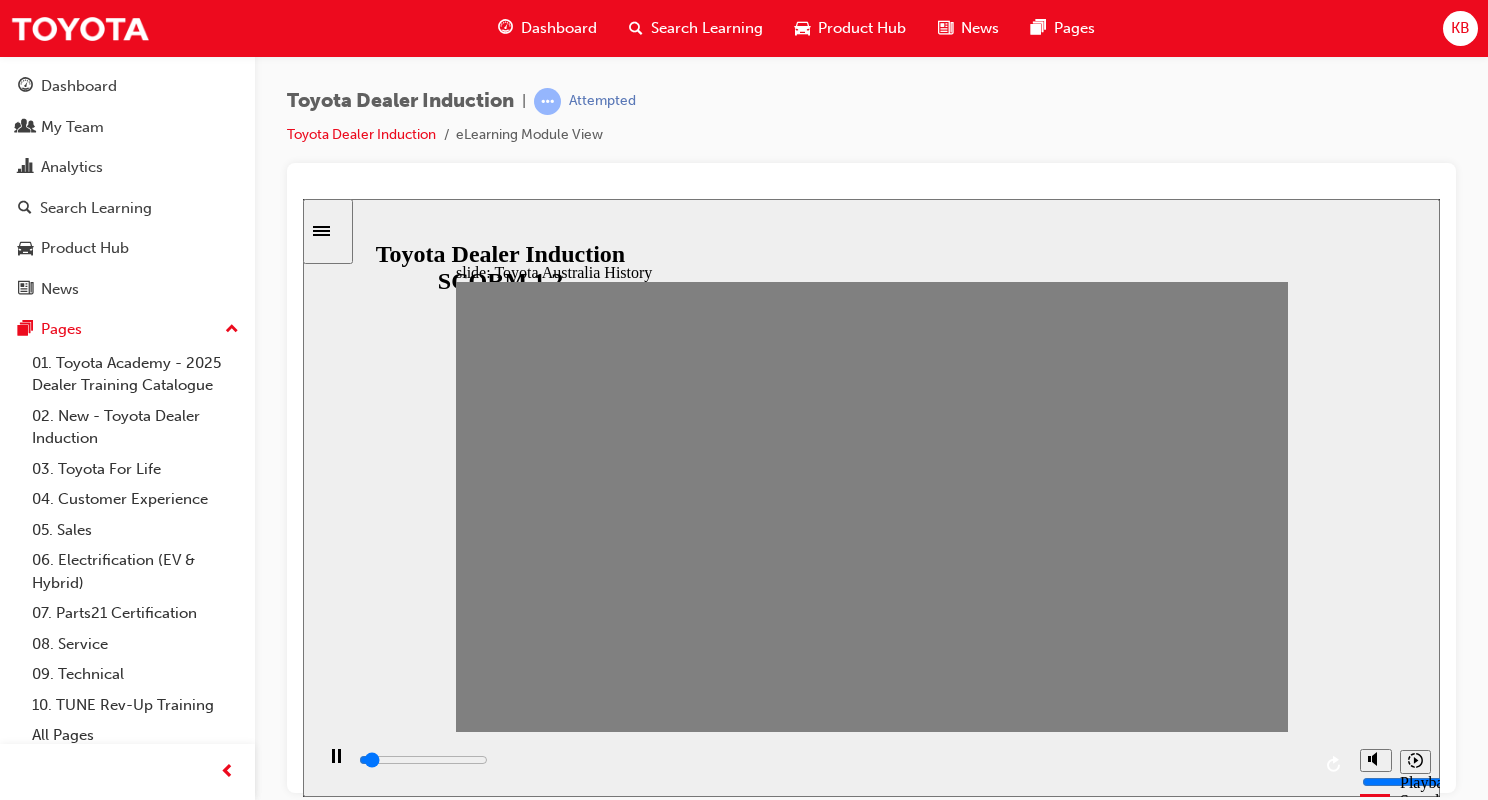 drag, startPoint x: 1057, startPoint y: 518, endPoint x: 1092, endPoint y: 520, distance: 35.057095 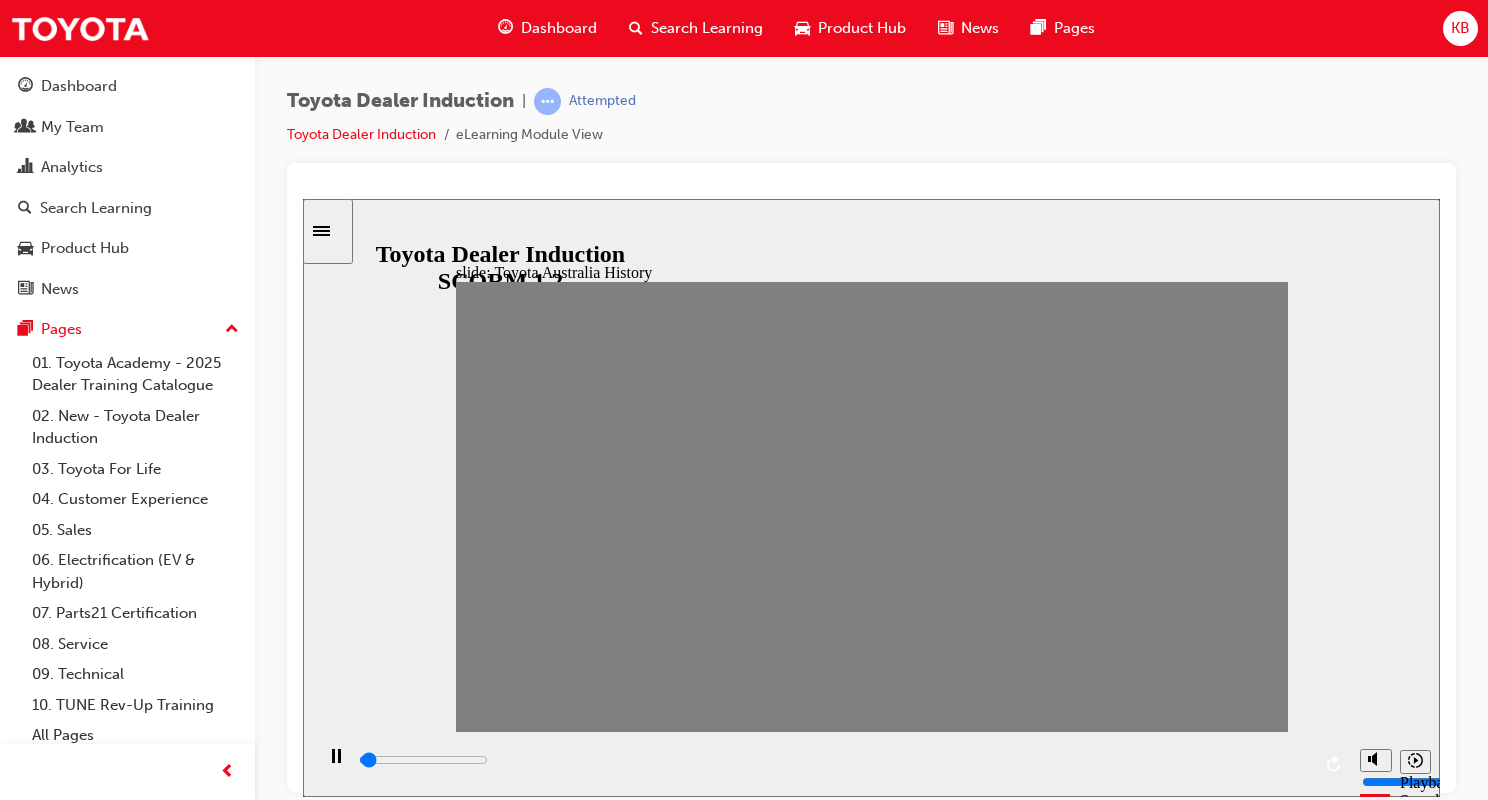 drag, startPoint x: 1093, startPoint y: 518, endPoint x: 1123, endPoint y: 518, distance: 30 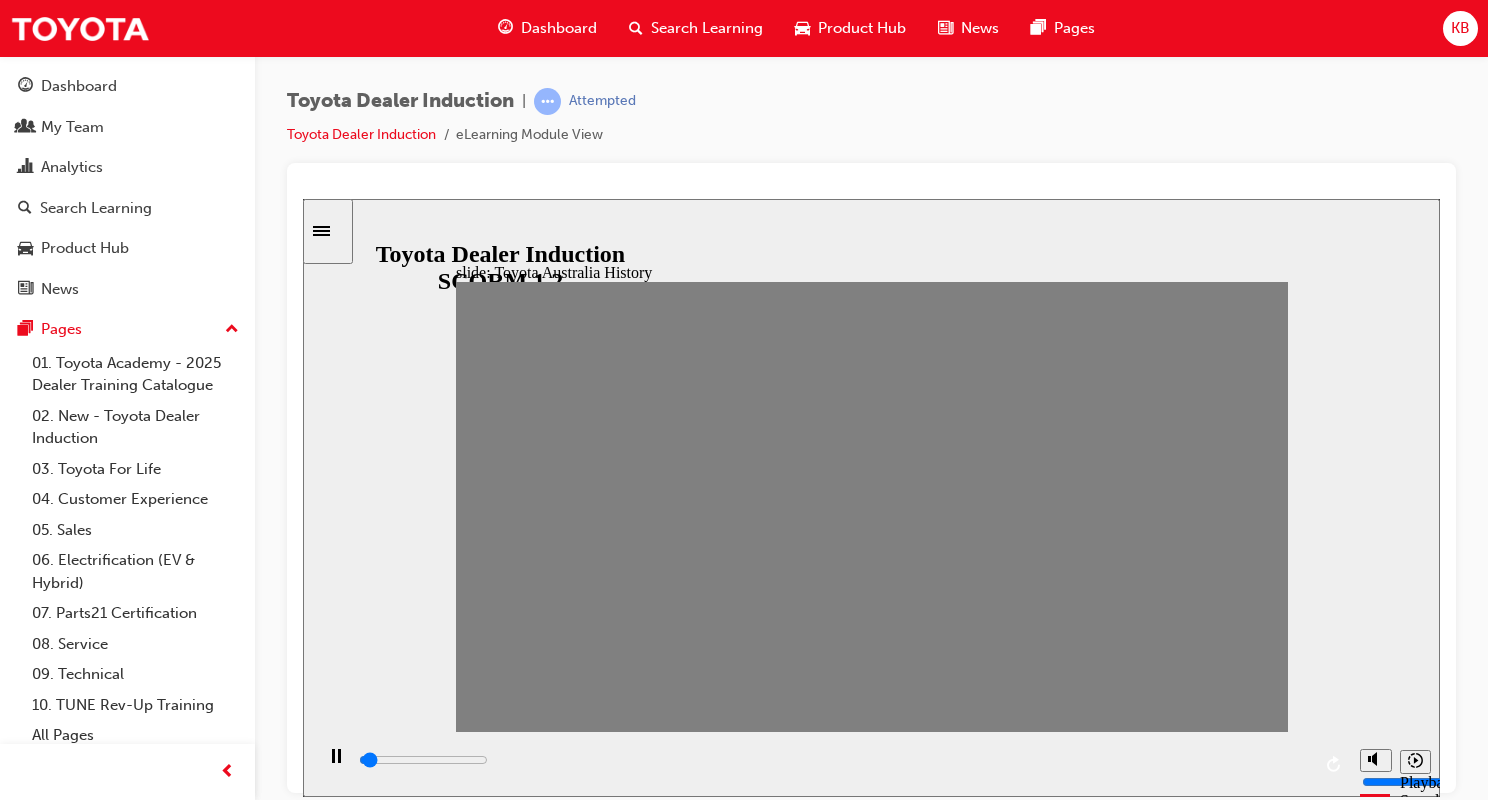 drag, startPoint x: 1140, startPoint y: 516, endPoint x: 1160, endPoint y: 516, distance: 20 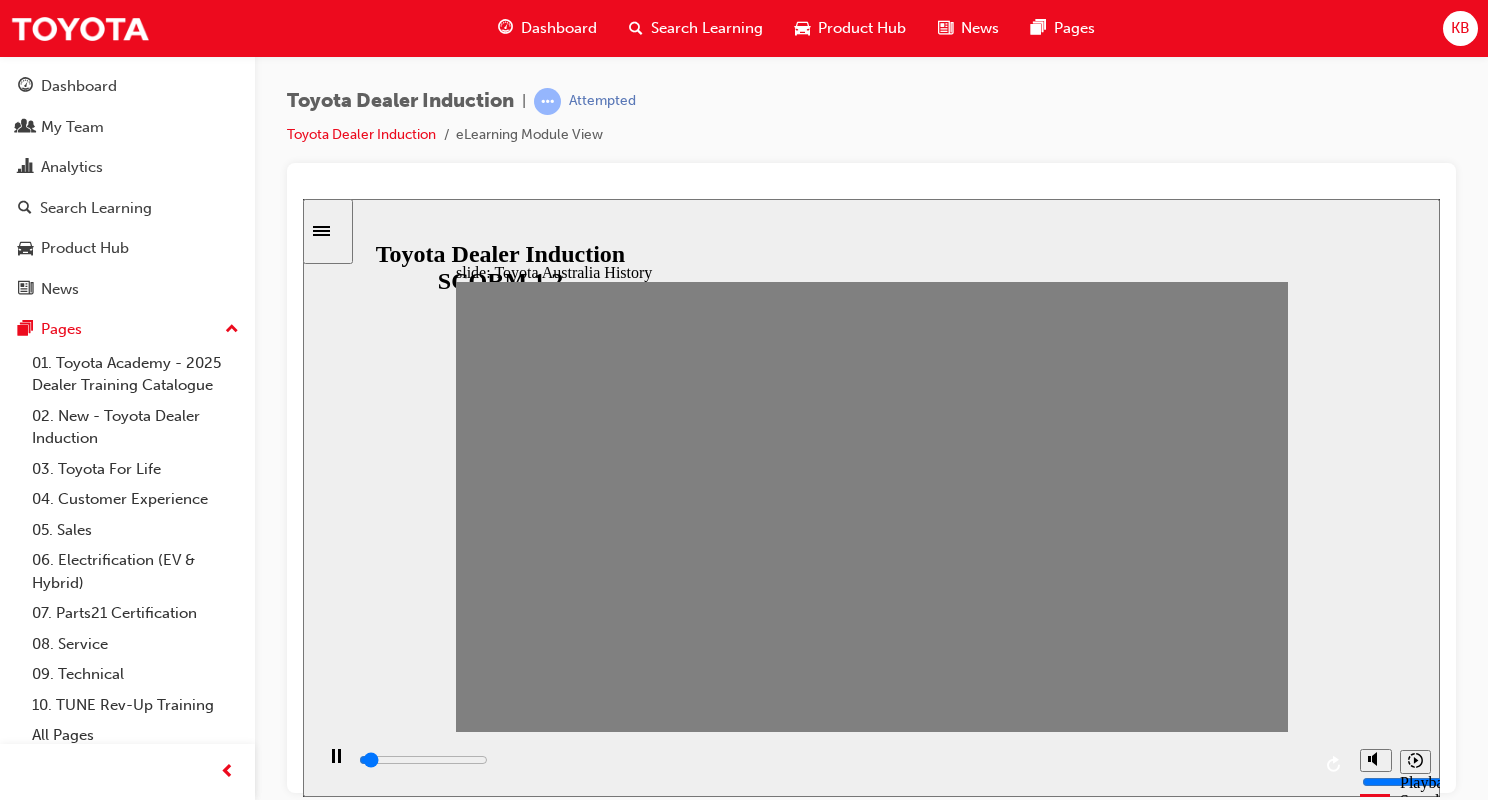 drag, startPoint x: 1208, startPoint y: 510, endPoint x: 1263, endPoint y: 512, distance: 55.03635 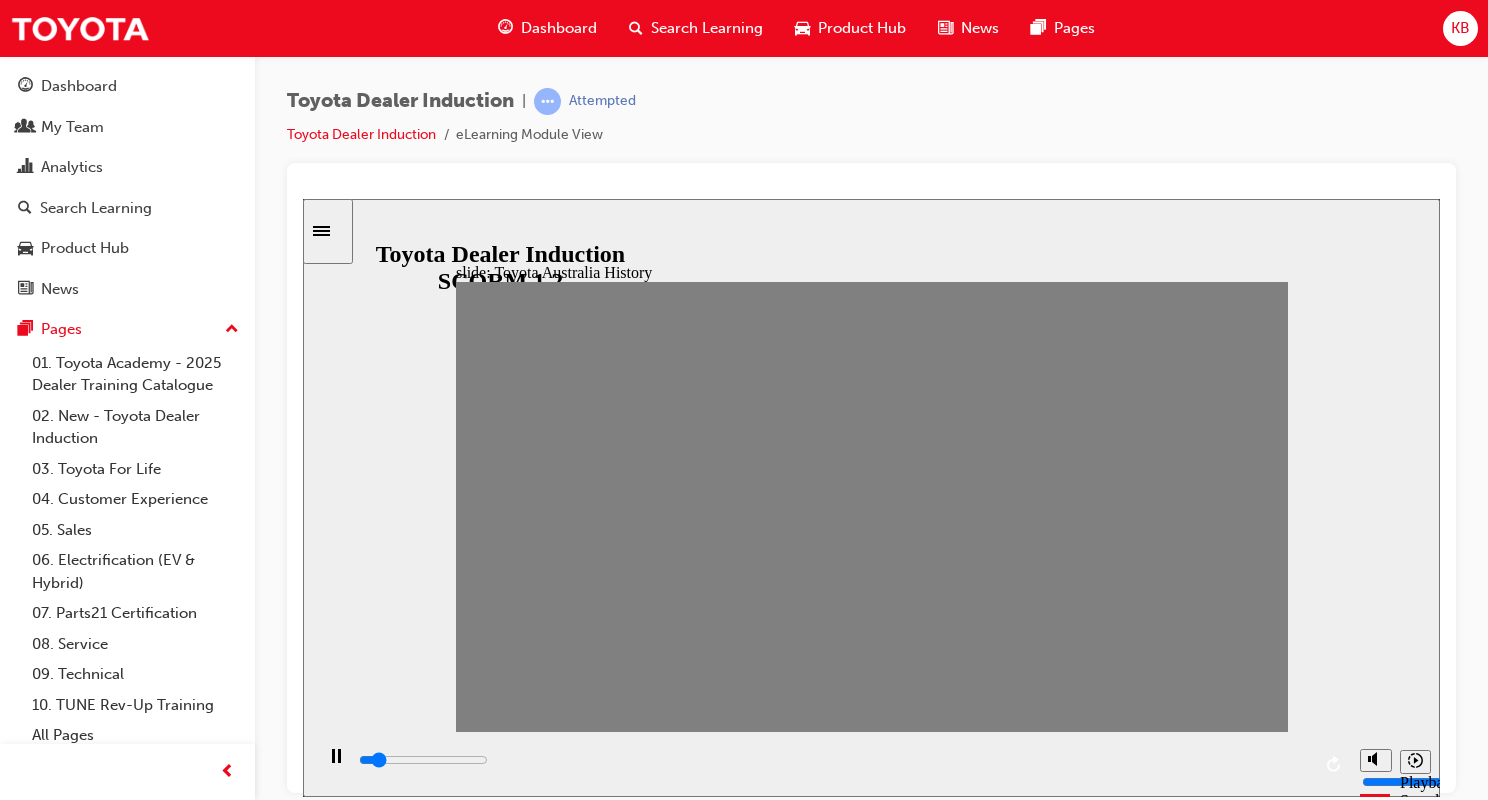click 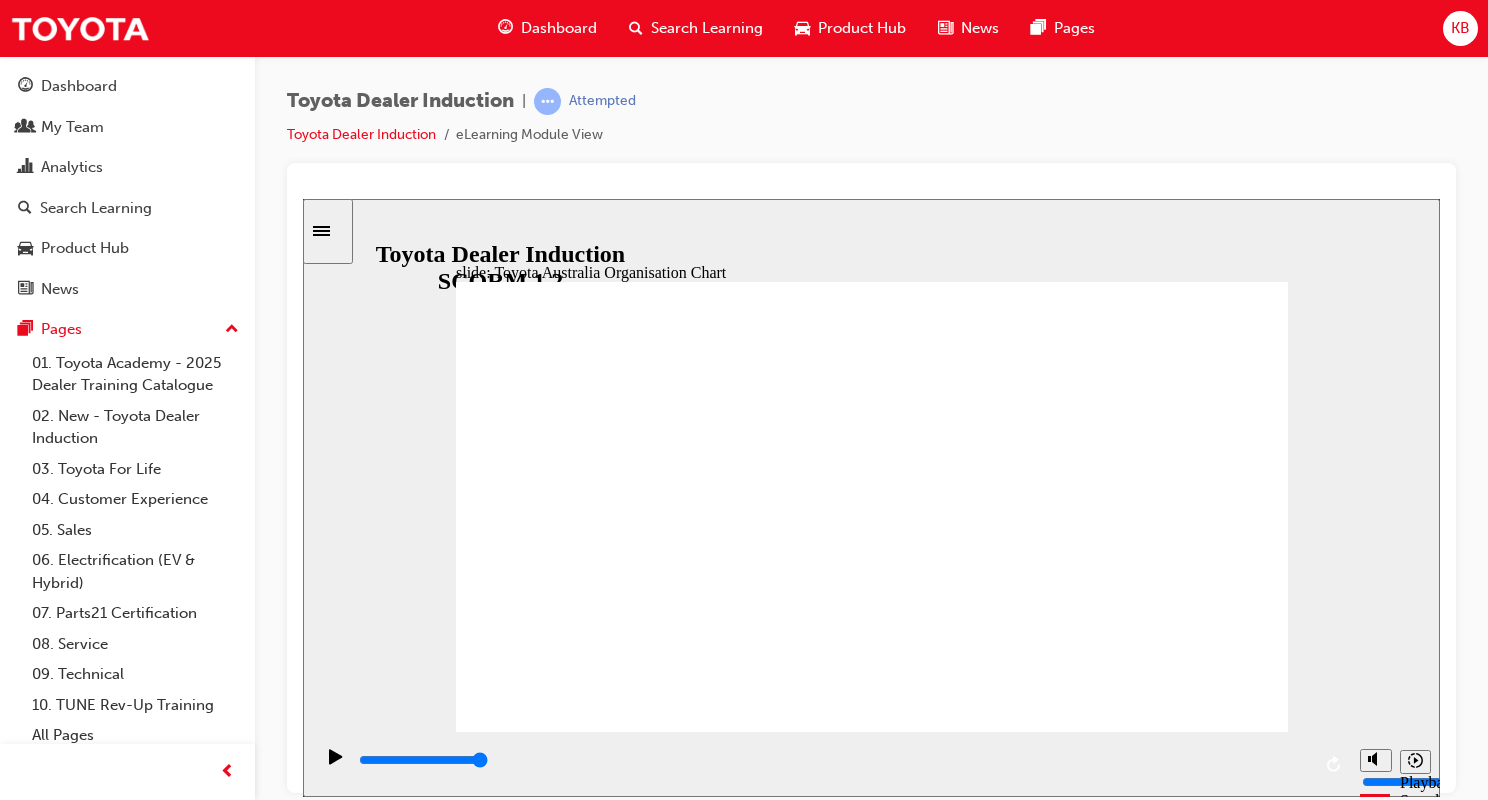 click 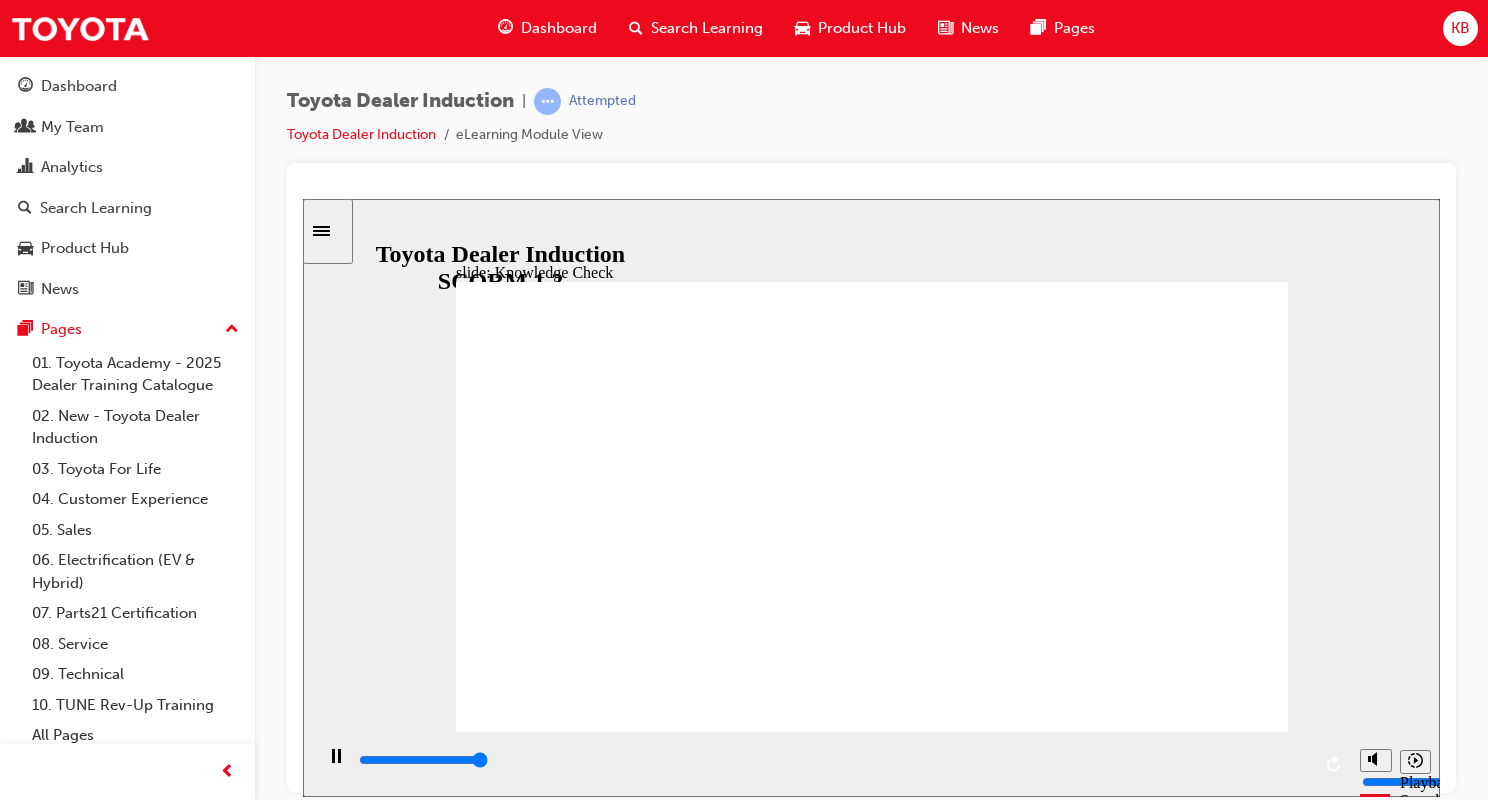 type on "5000" 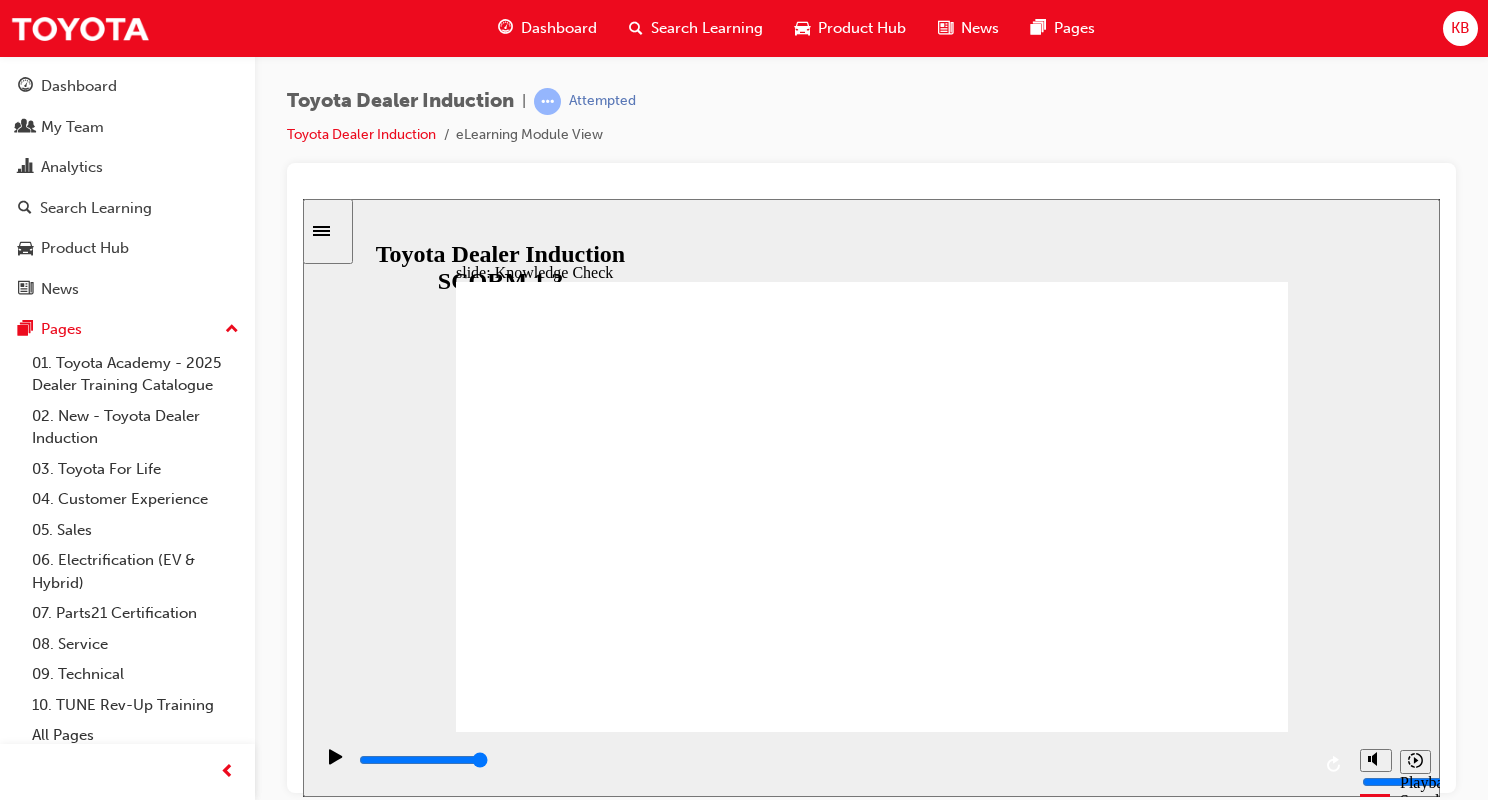 radio on "true" 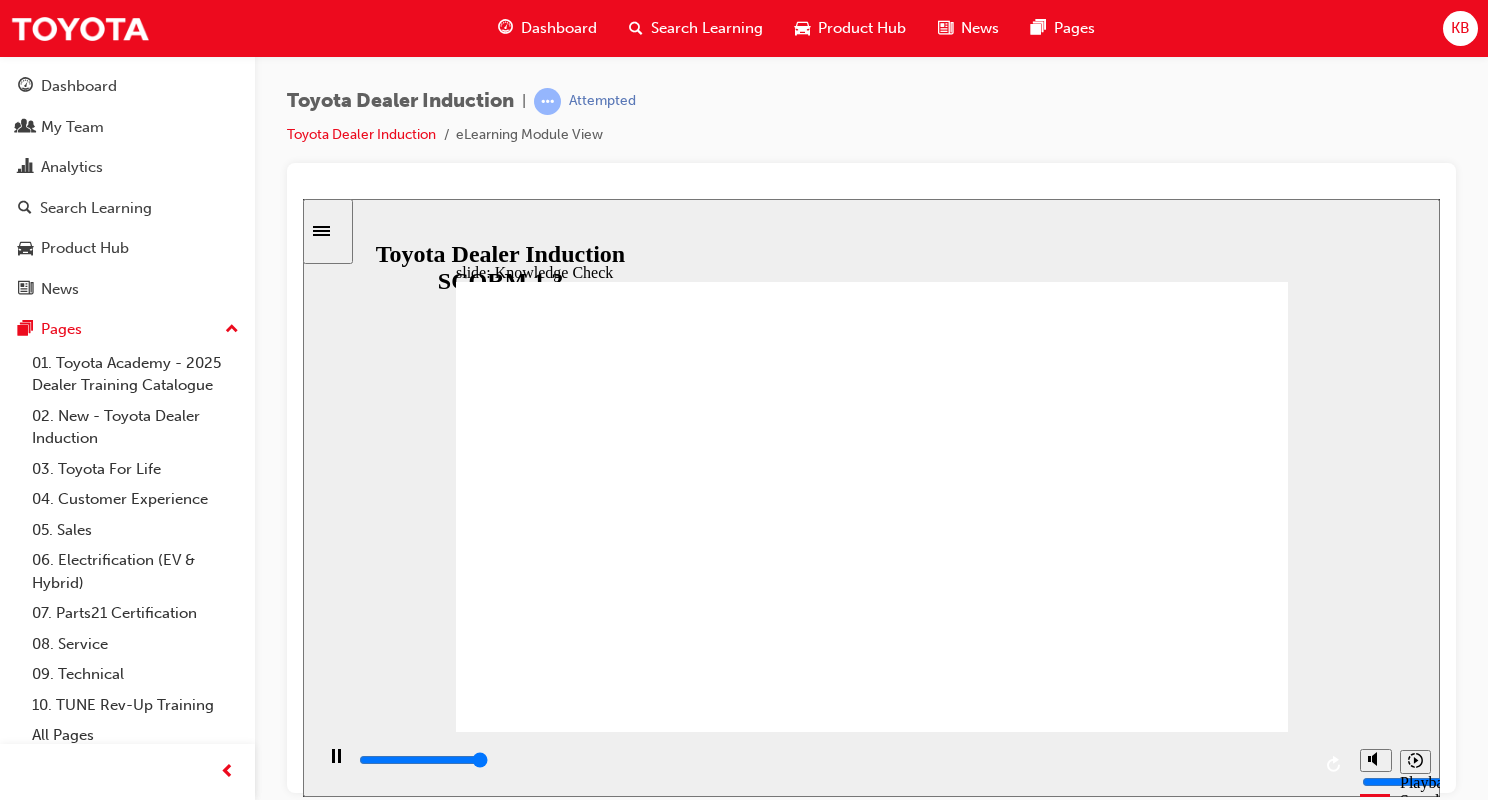 type on "5000" 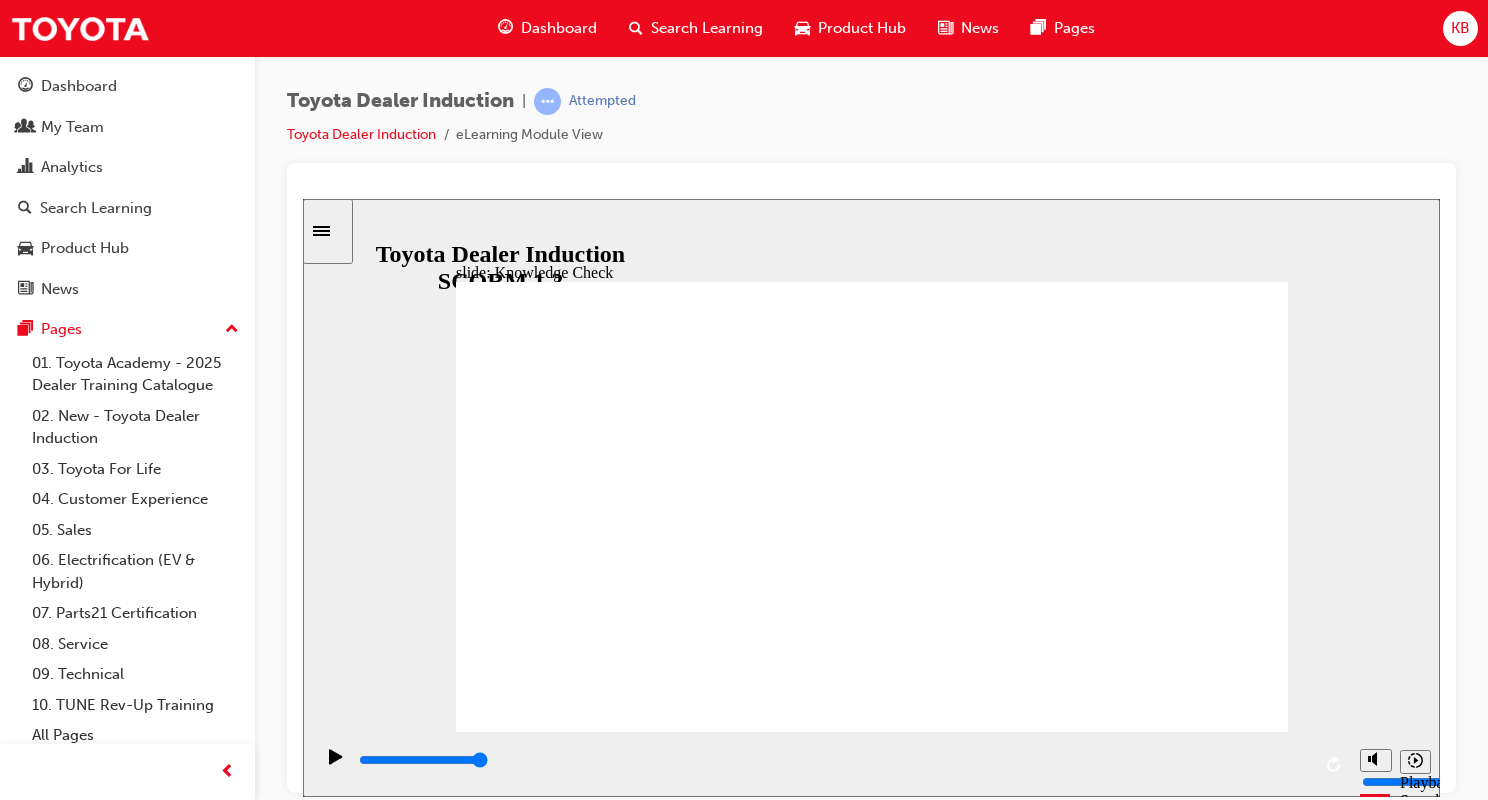 radio on "true" 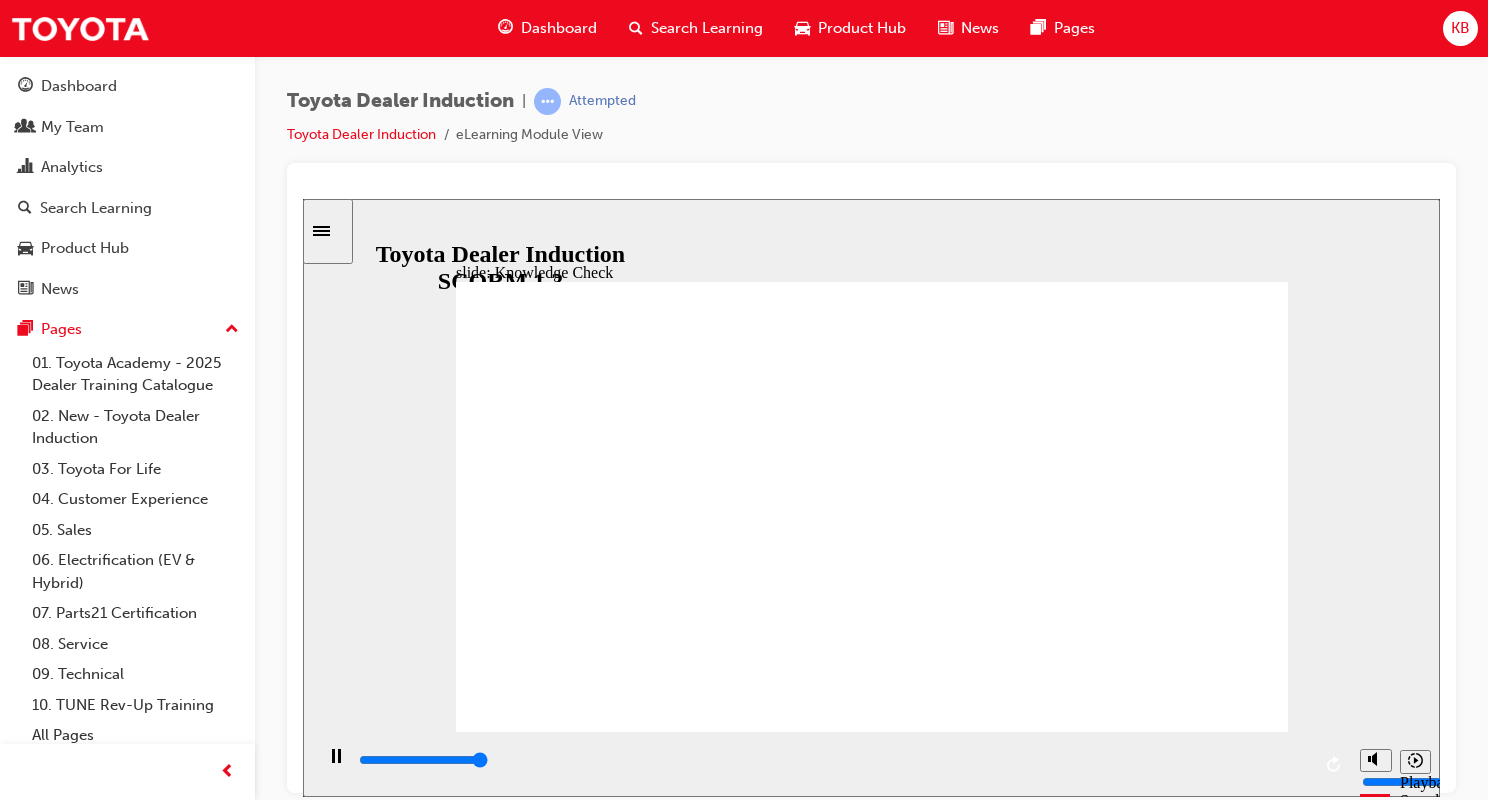 type on "5000" 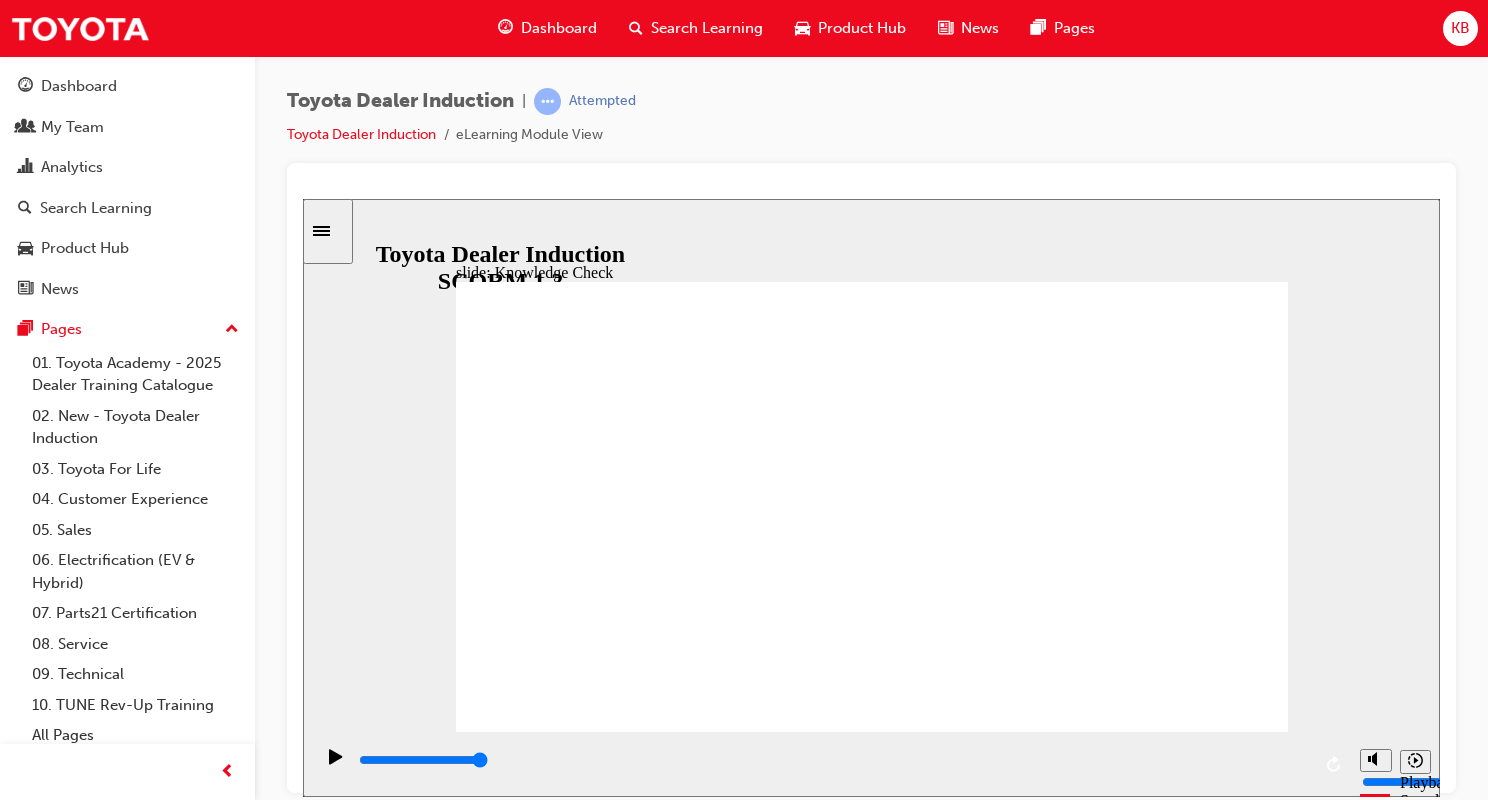 radio on "true" 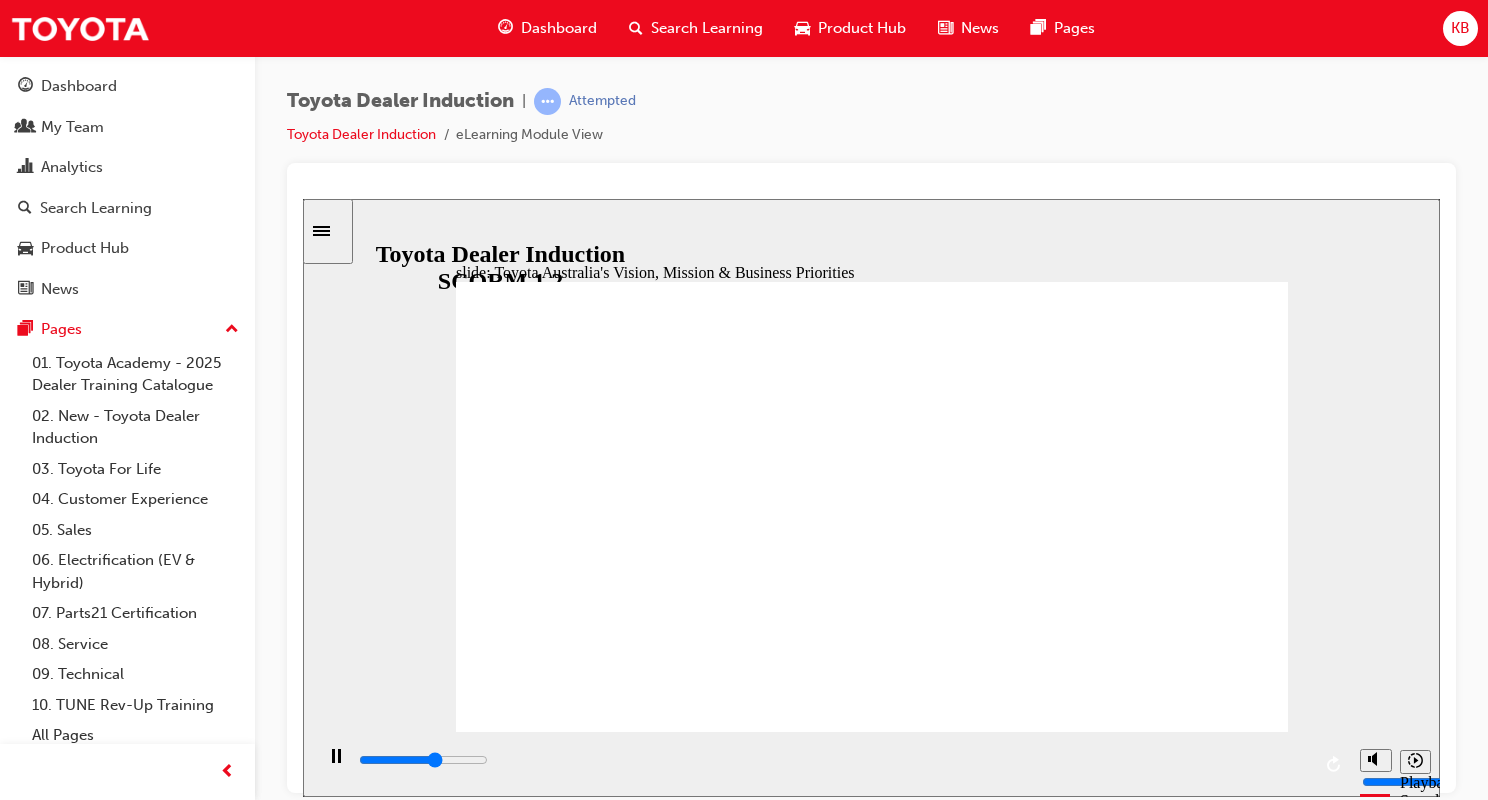 click 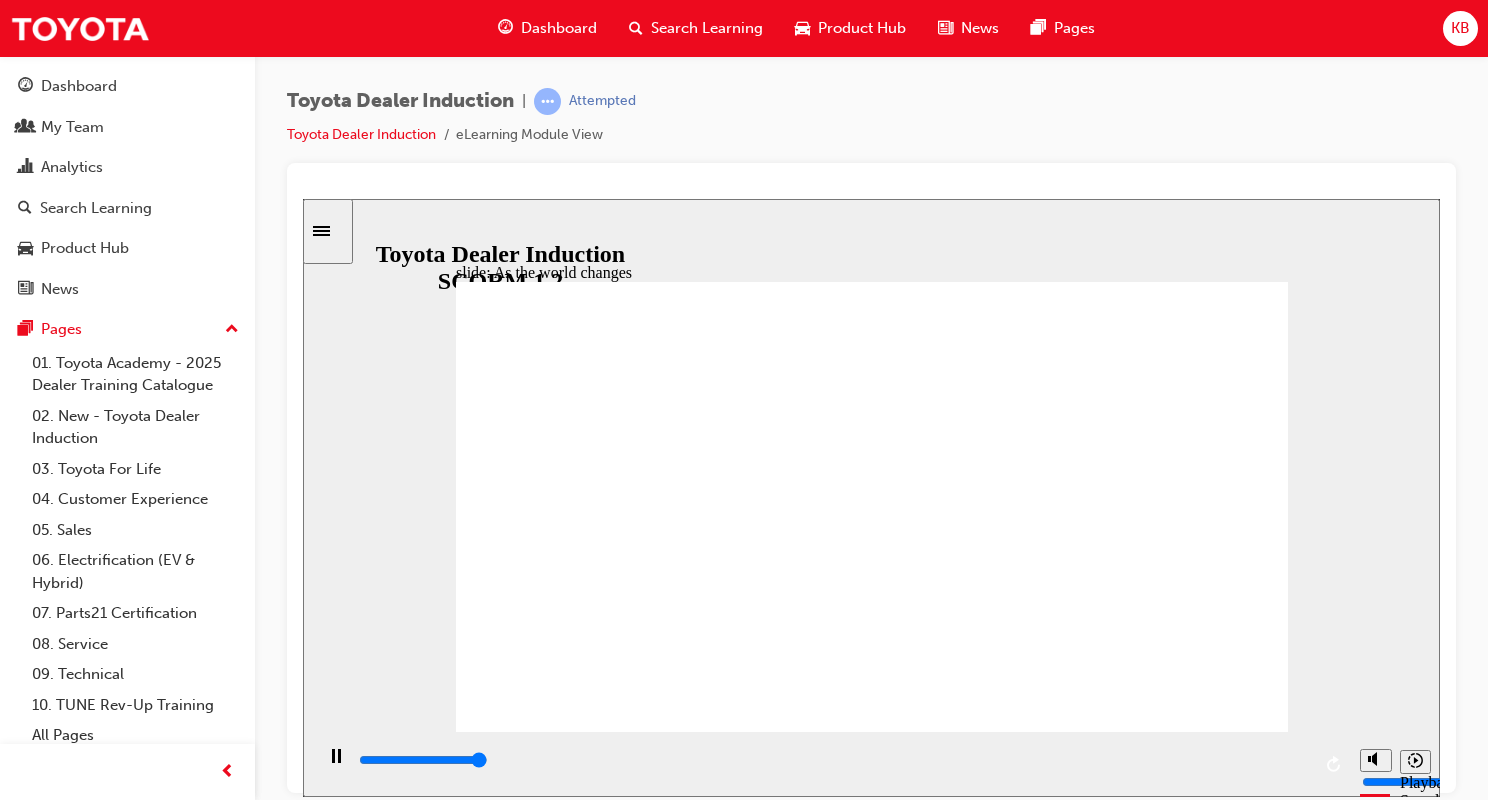 type on "9200" 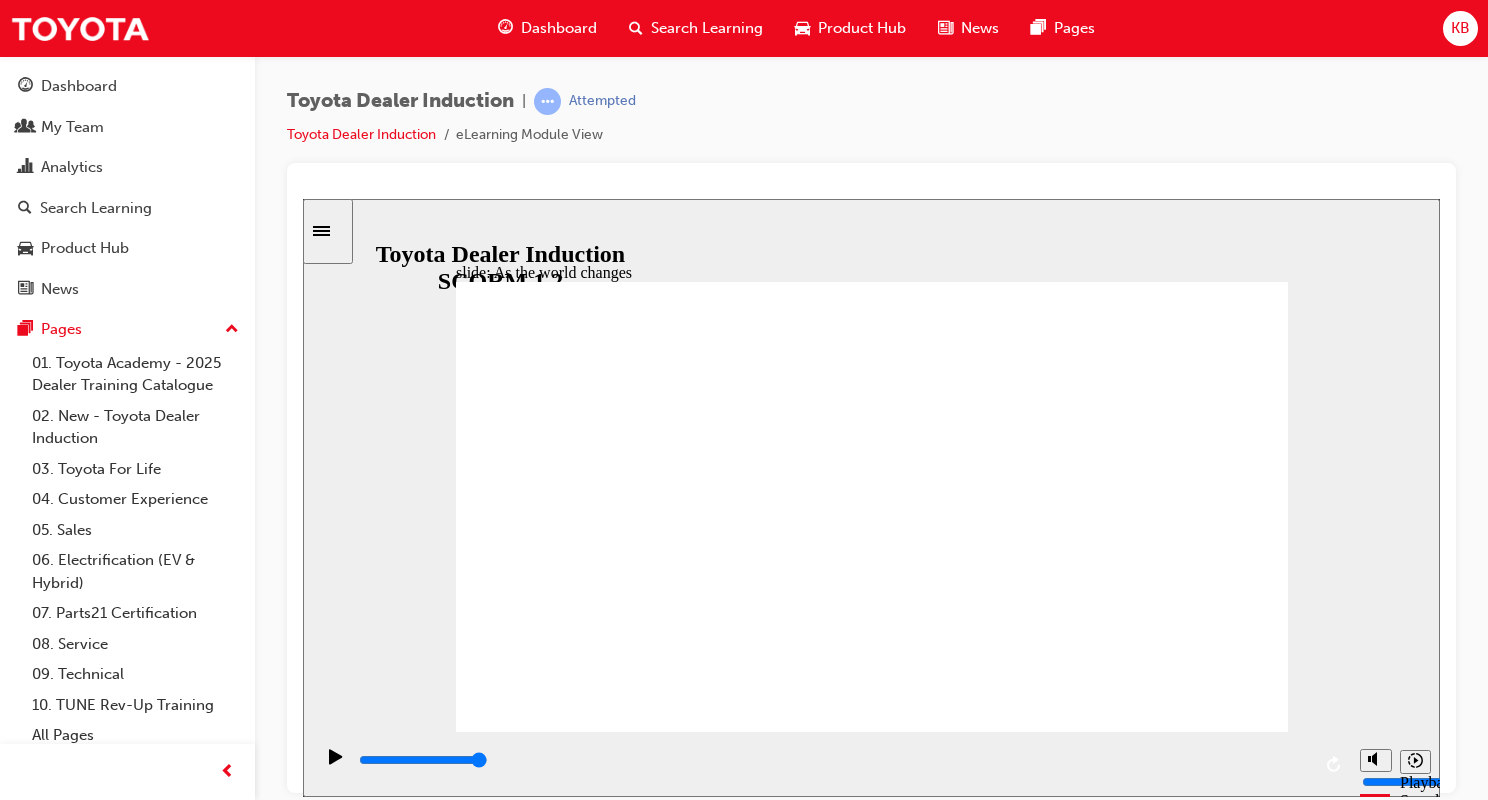 click 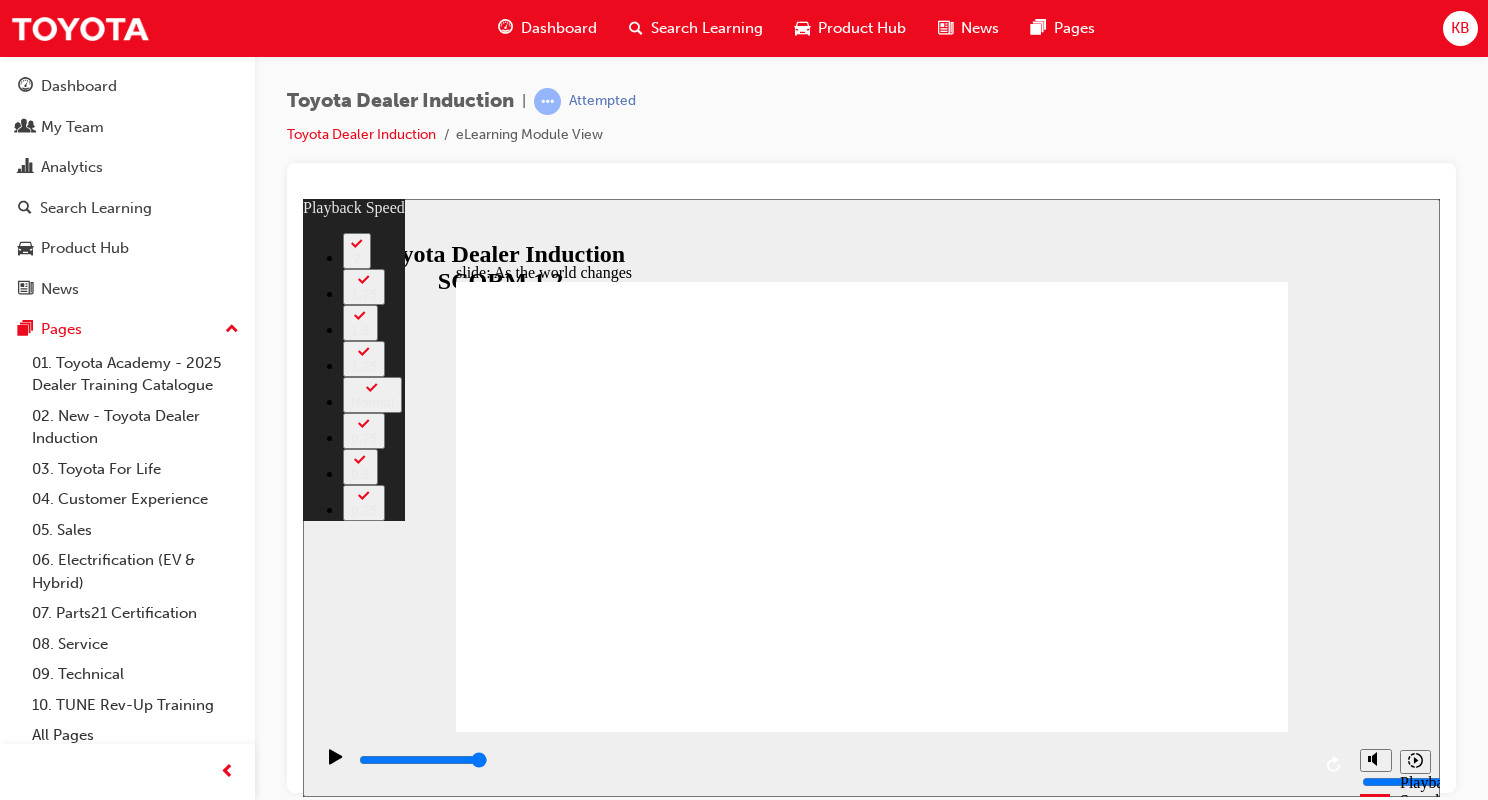 type on "4" 